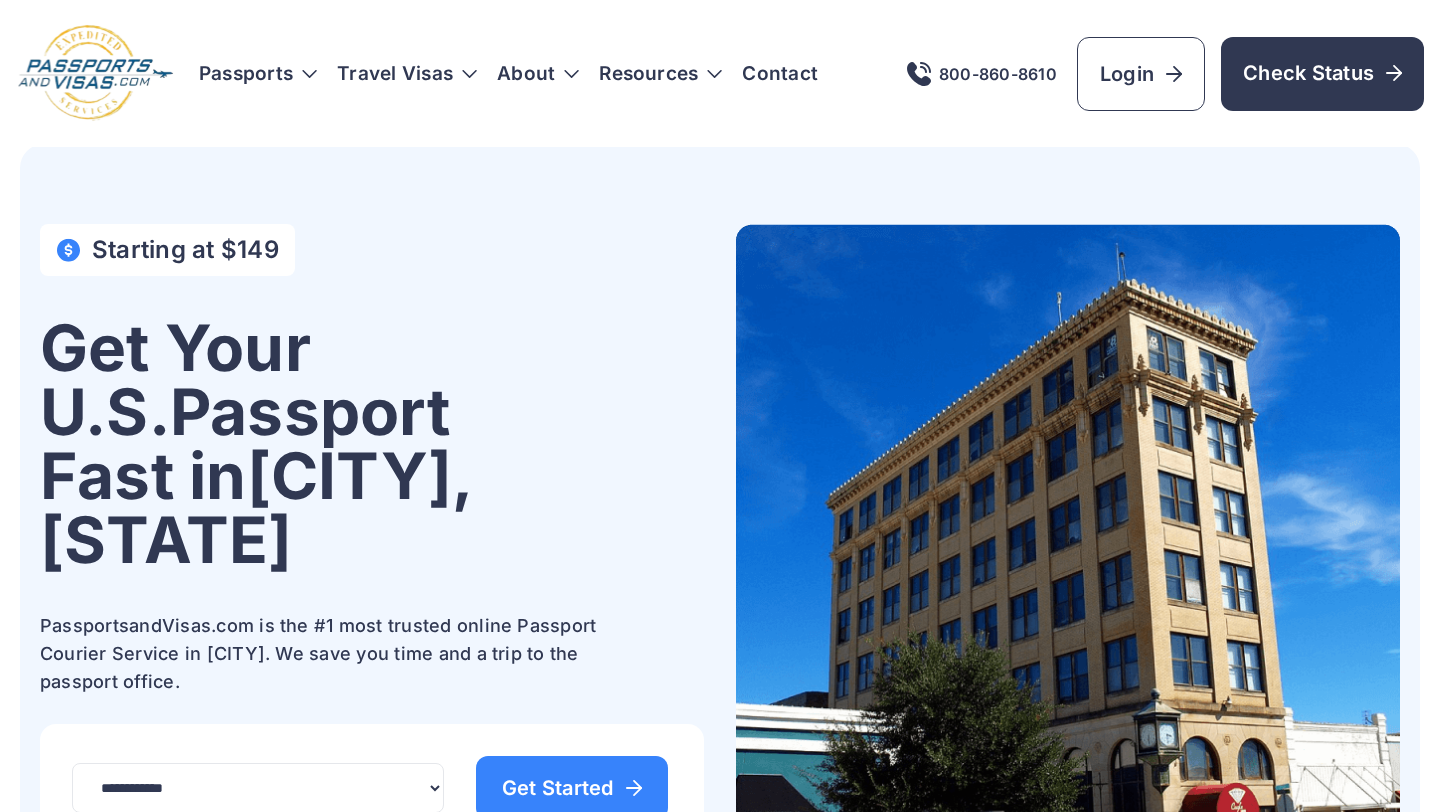 scroll, scrollTop: 0, scrollLeft: 0, axis: both 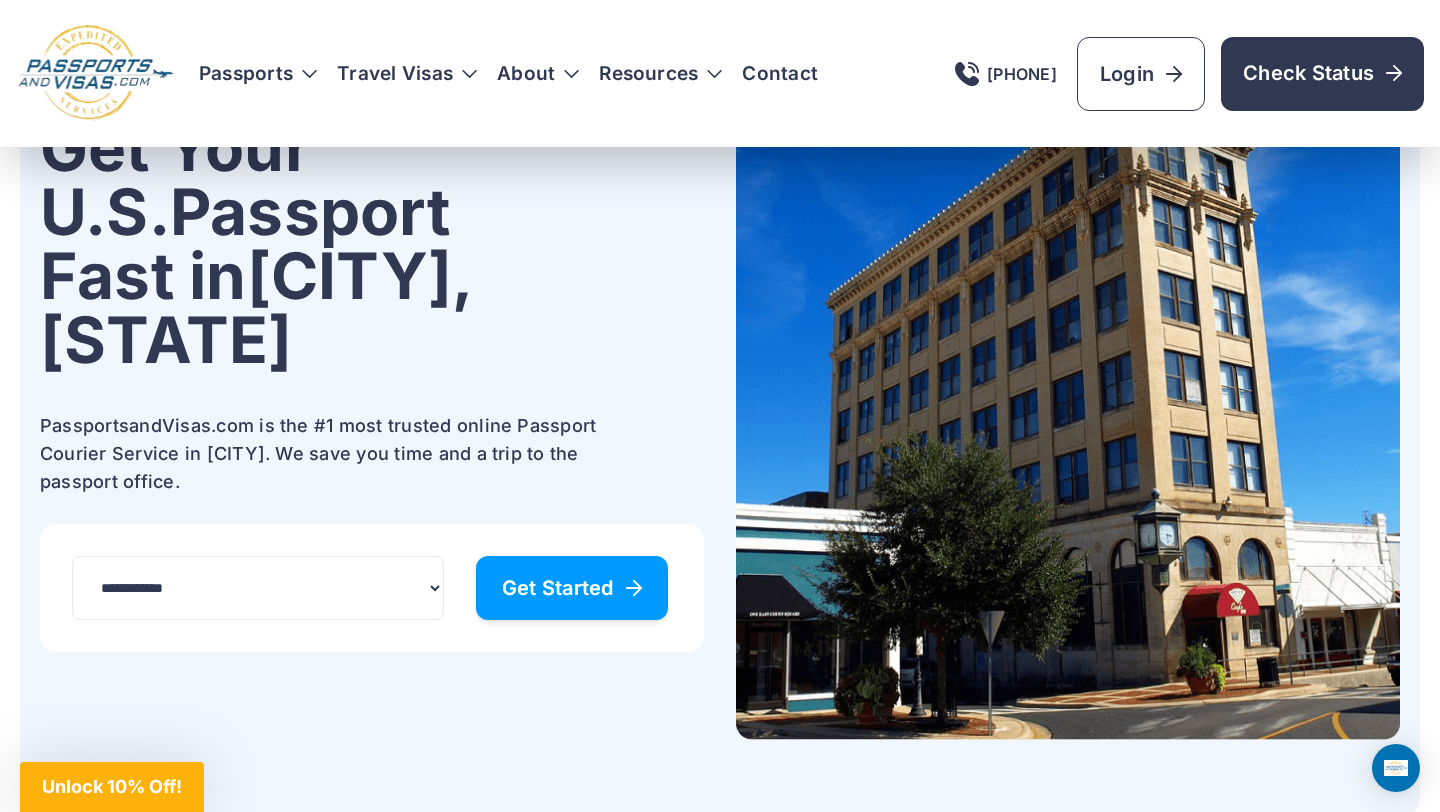 click on "Get Started" at bounding box center [572, 588] 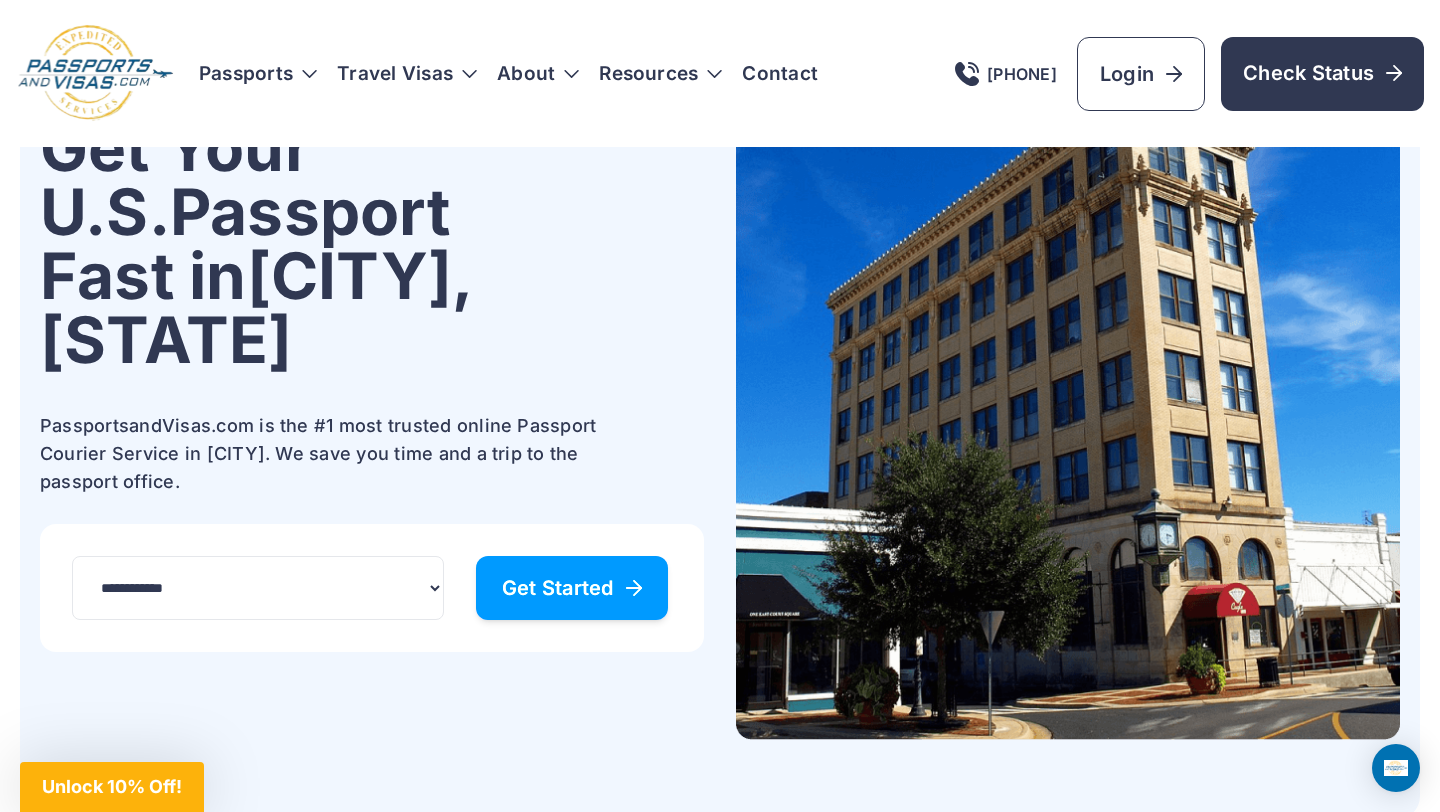 scroll, scrollTop: 0, scrollLeft: 0, axis: both 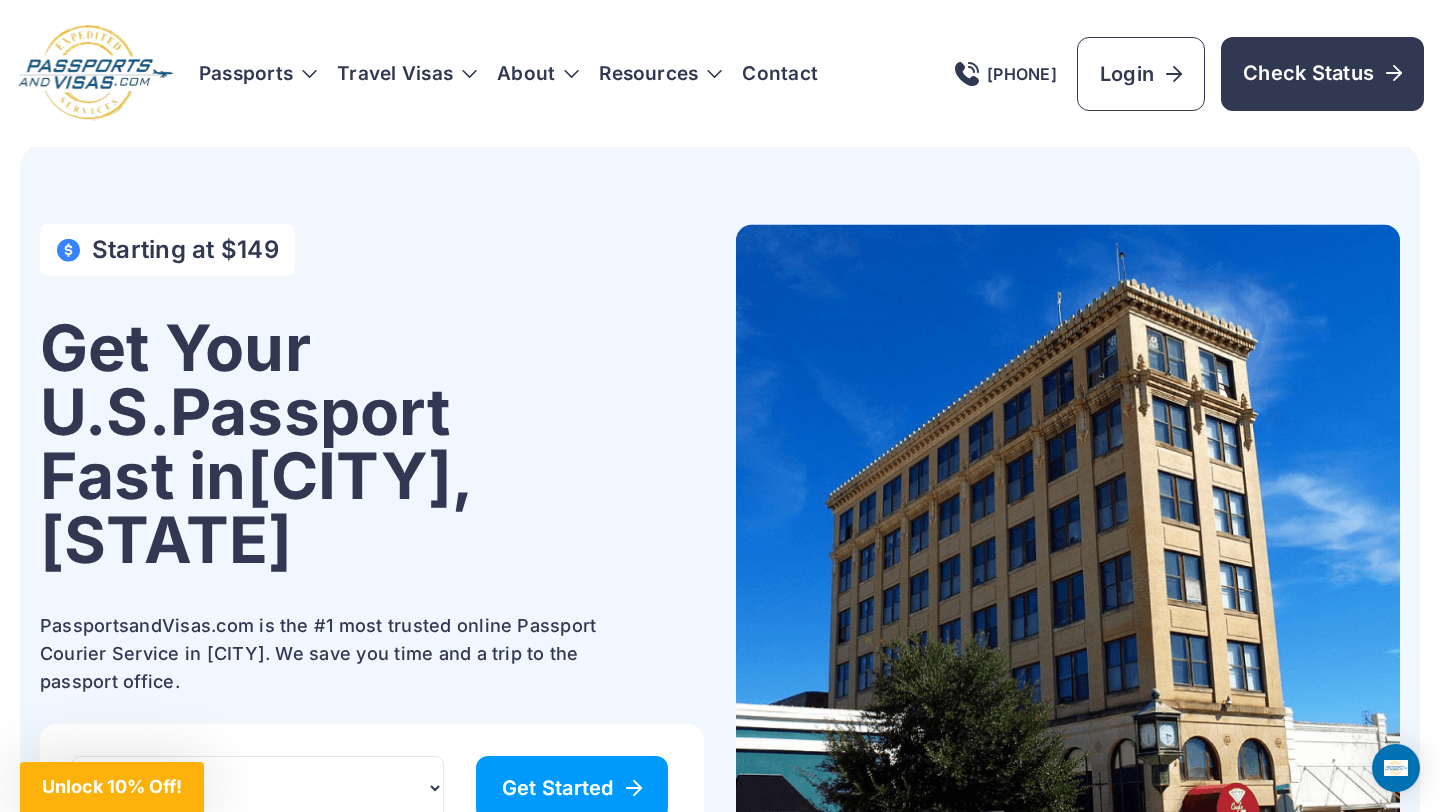 click on "Get Started" at bounding box center (572, 788) 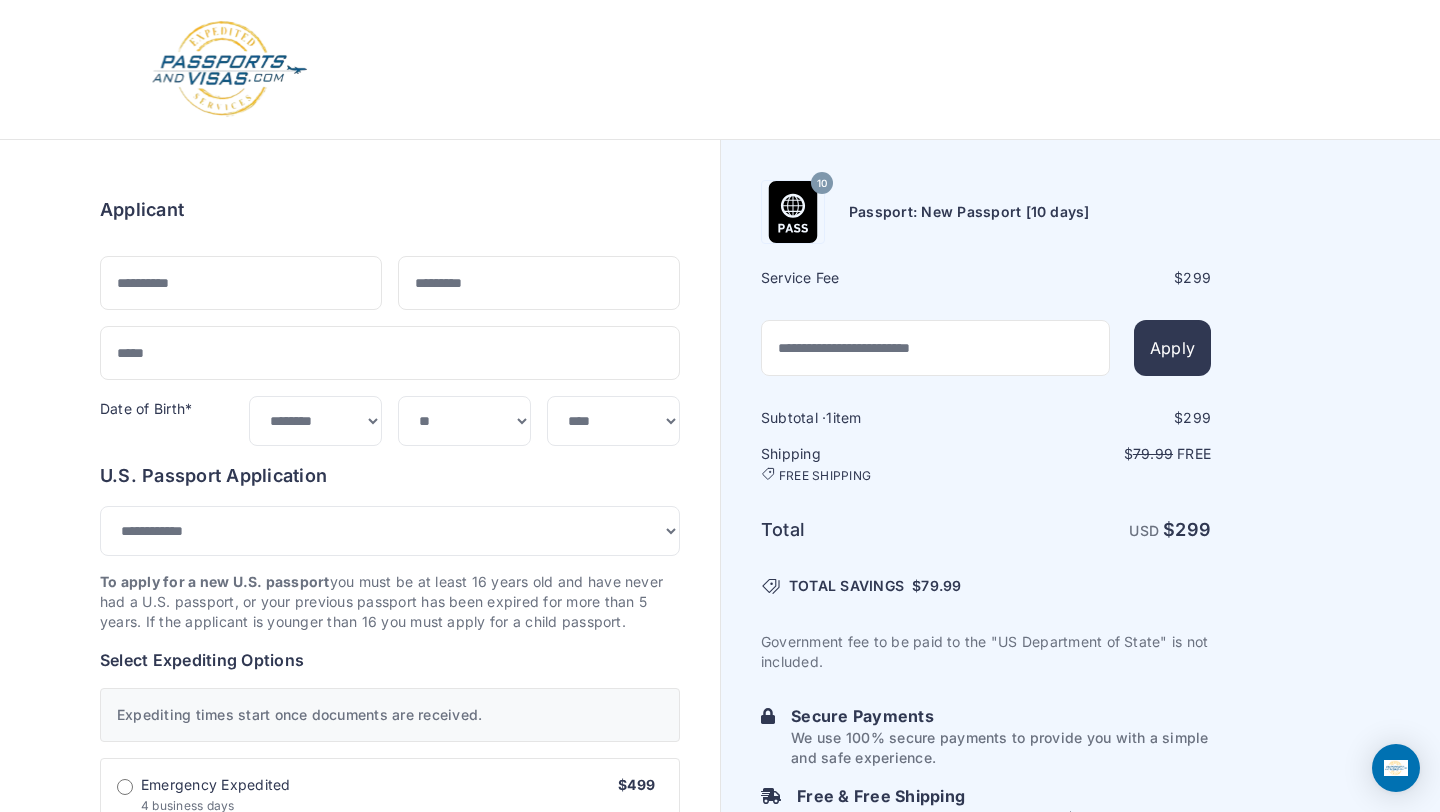 select on "***" 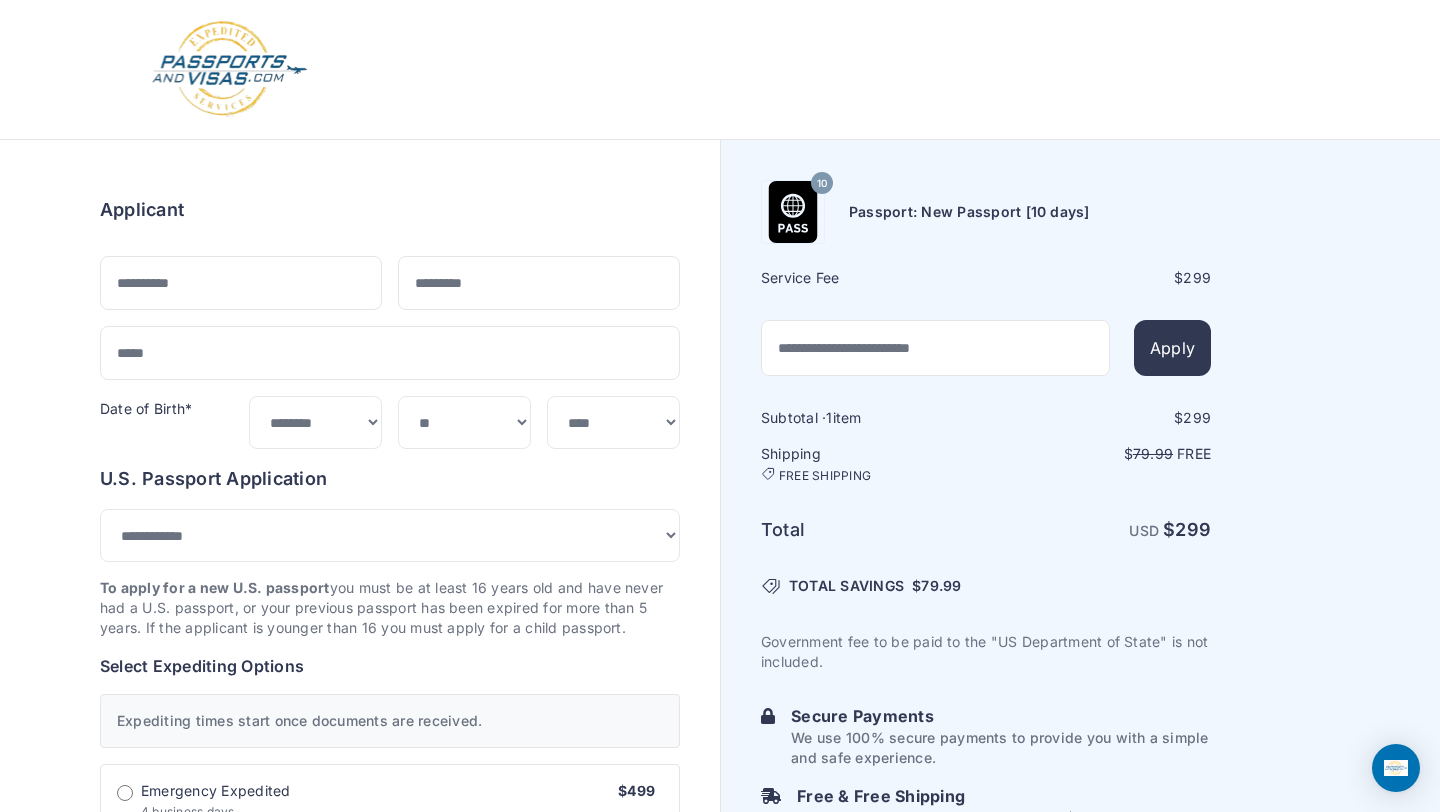 scroll, scrollTop: 0, scrollLeft: 0, axis: both 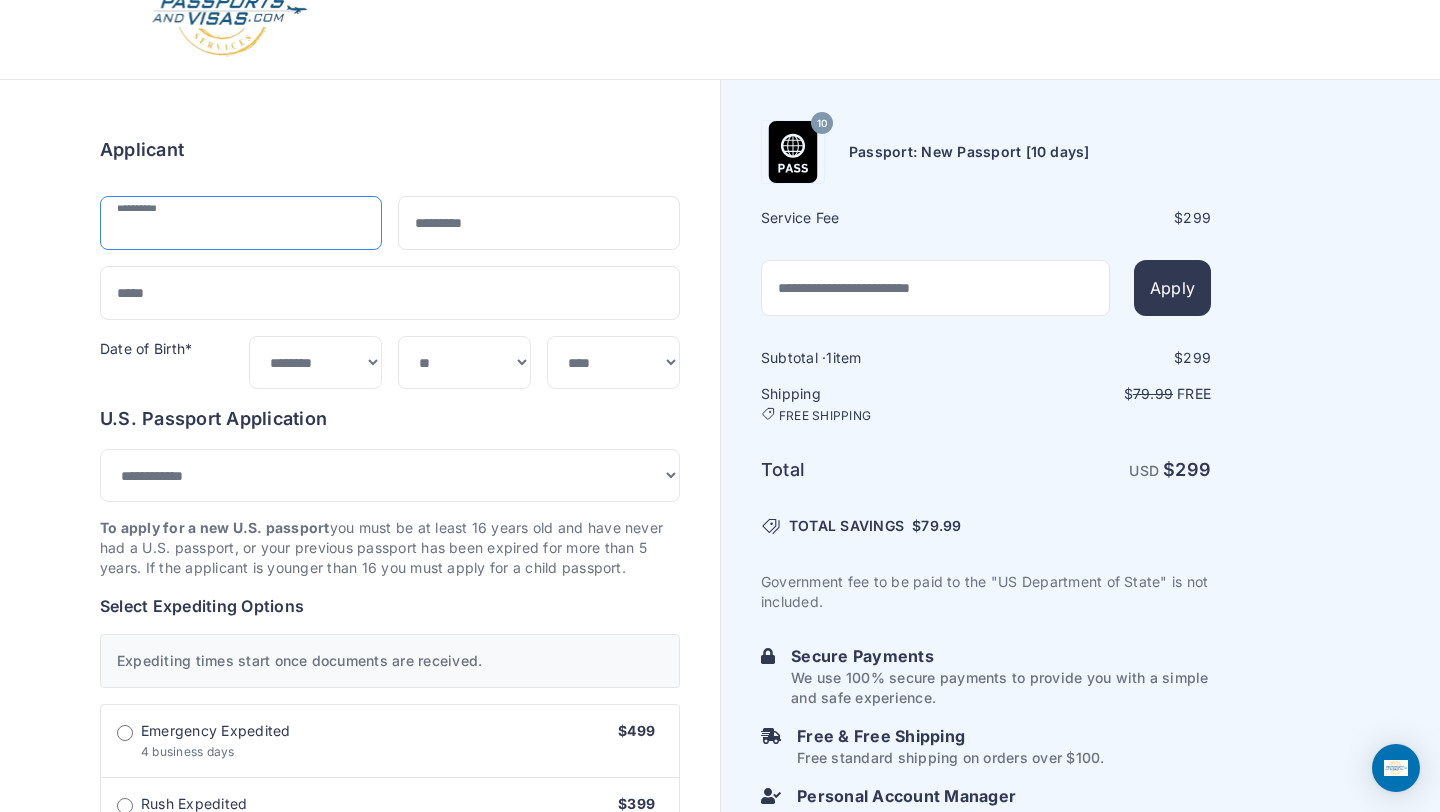 click at bounding box center (241, 223) 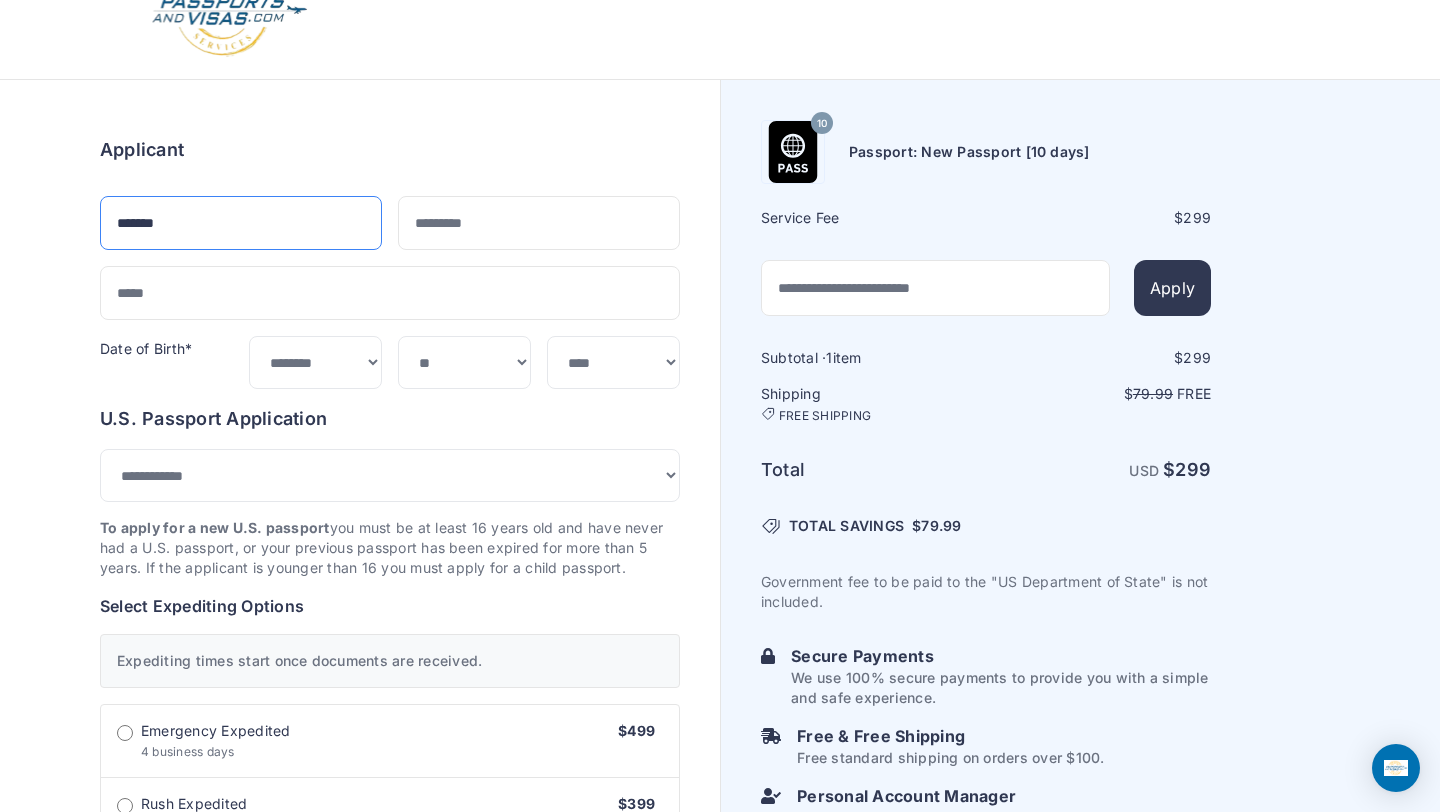 type on "*******" 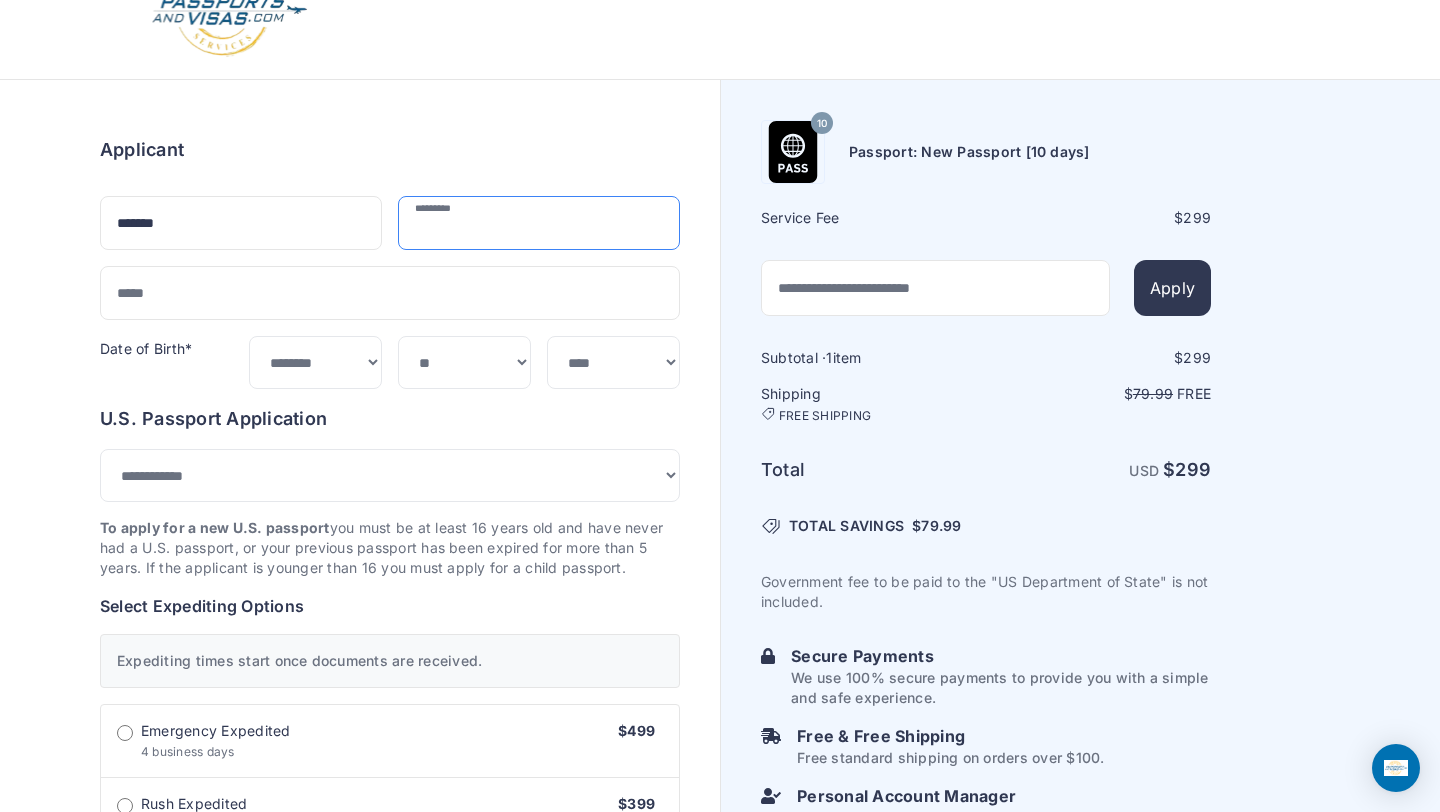 click at bounding box center [539, 223] 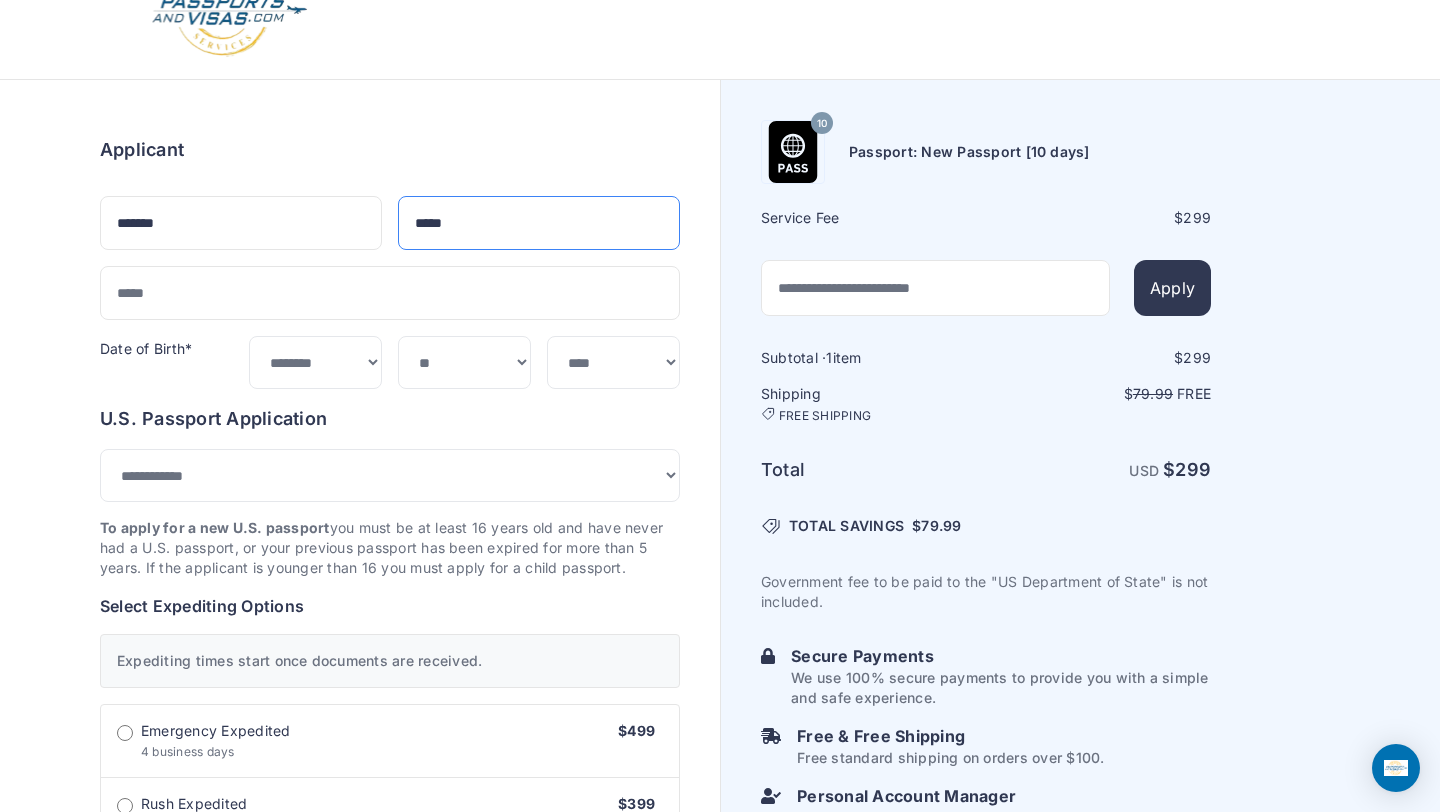 type on "*****" 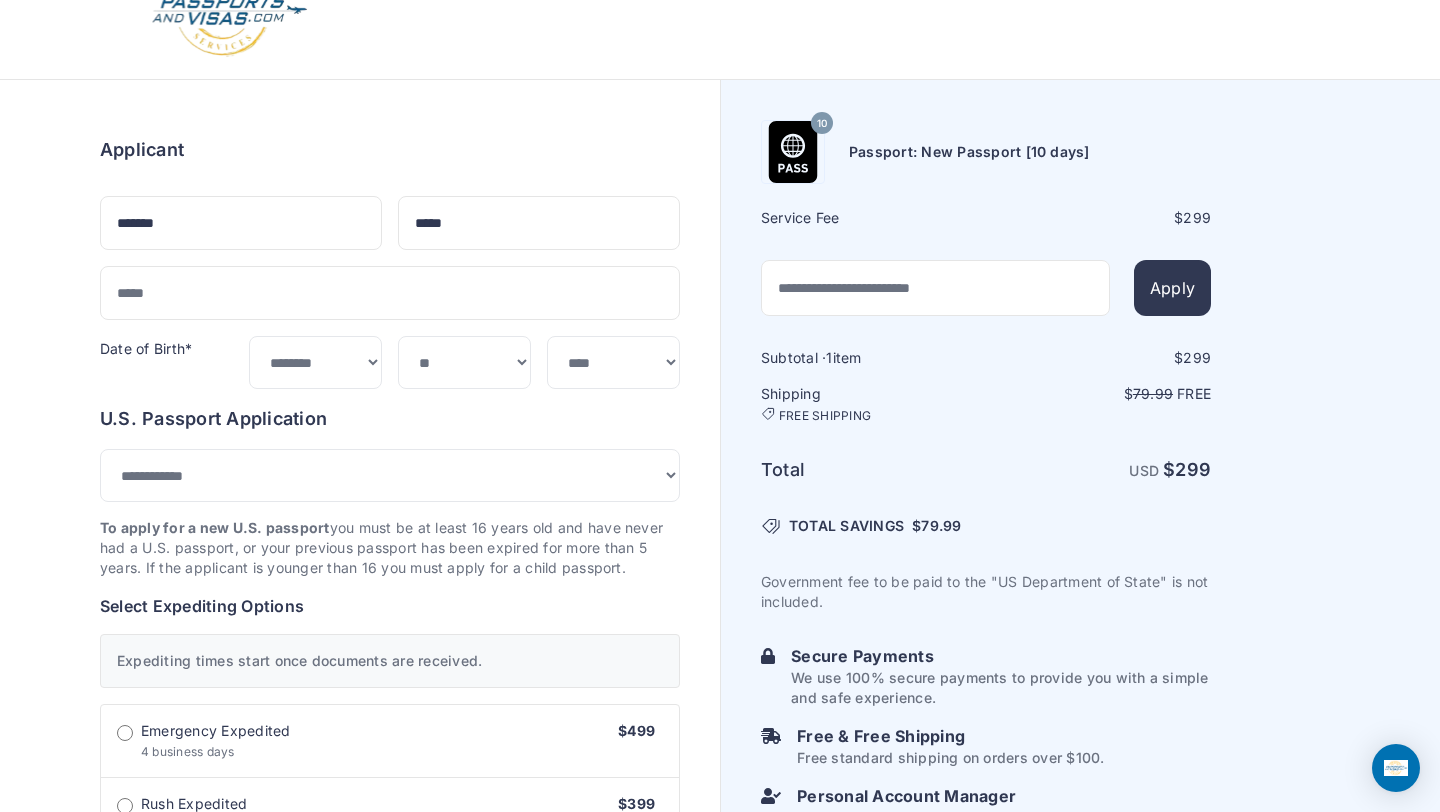 click on "Applicant
*******
*****
Date of Birth*
*****
*******
********
*****
*****
***
****
****
*" at bounding box center [390, 262] 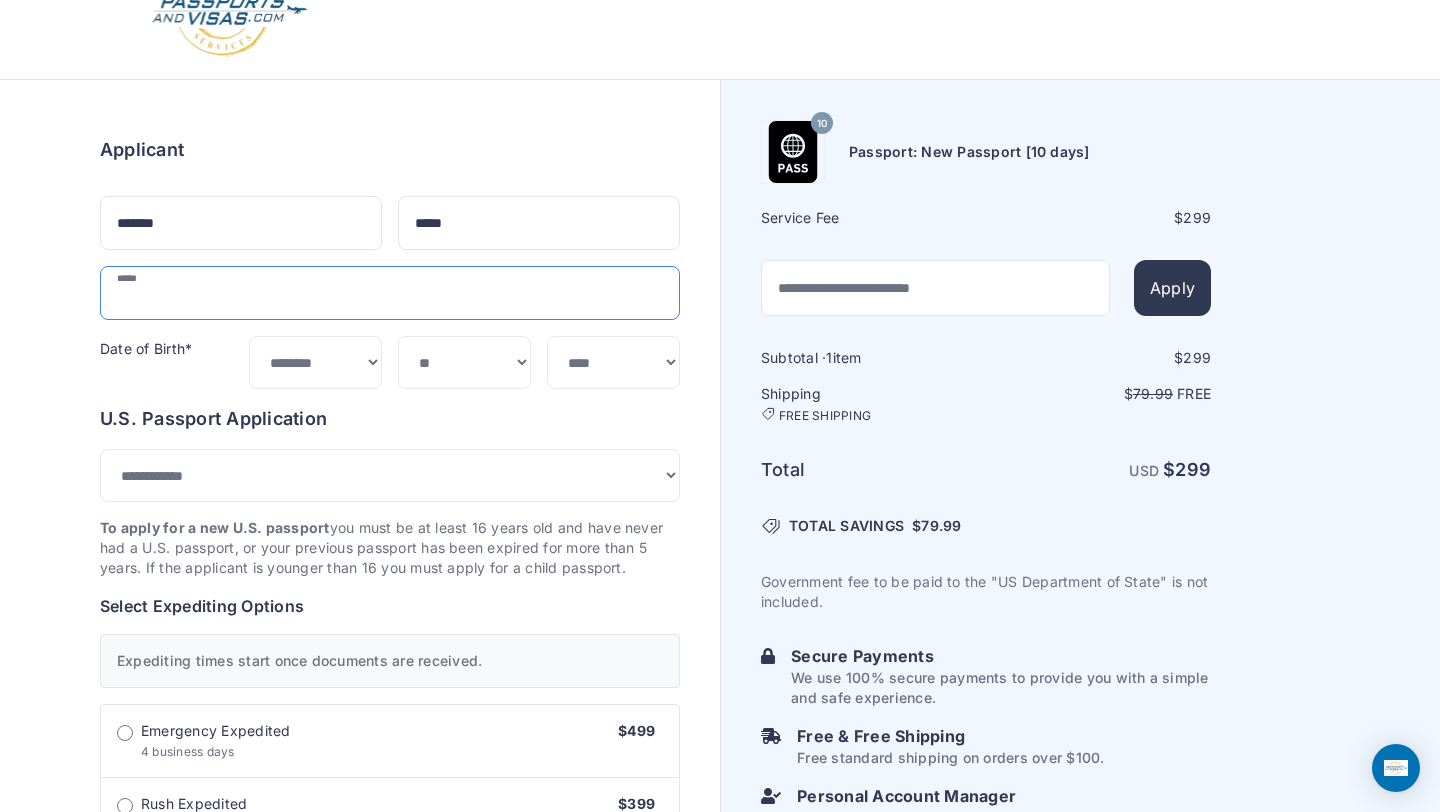click at bounding box center (390, 293) 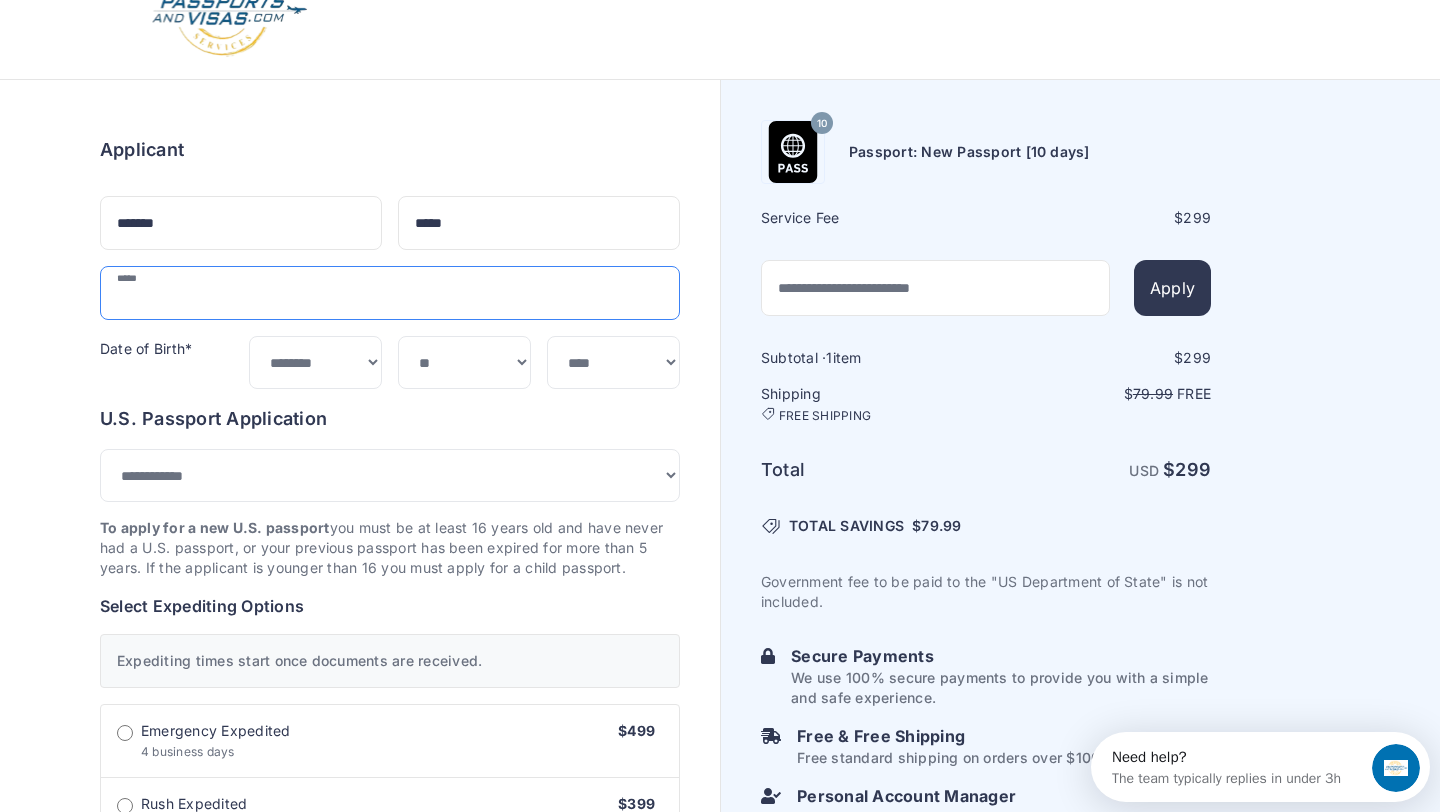 scroll, scrollTop: 0, scrollLeft: 0, axis: both 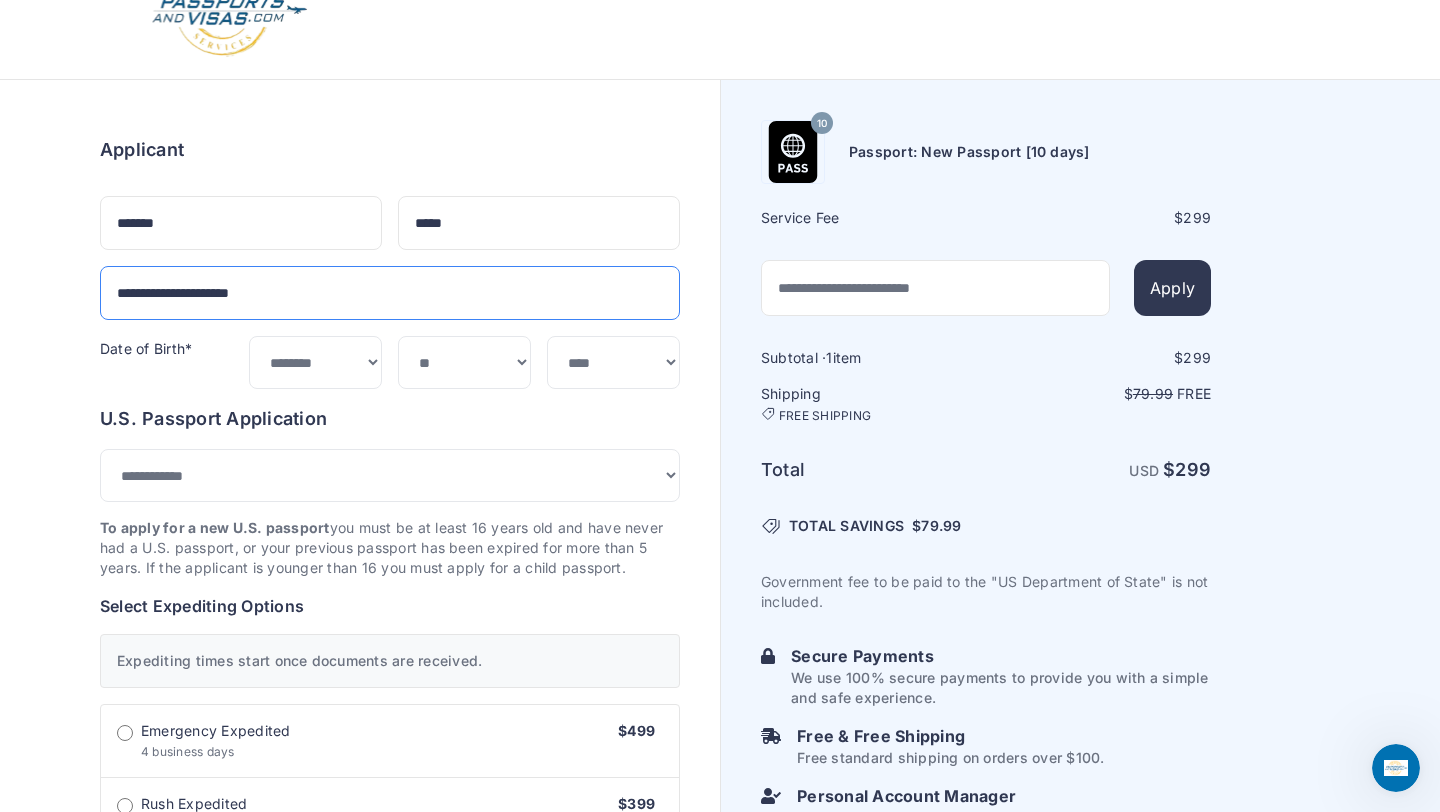 type on "**********" 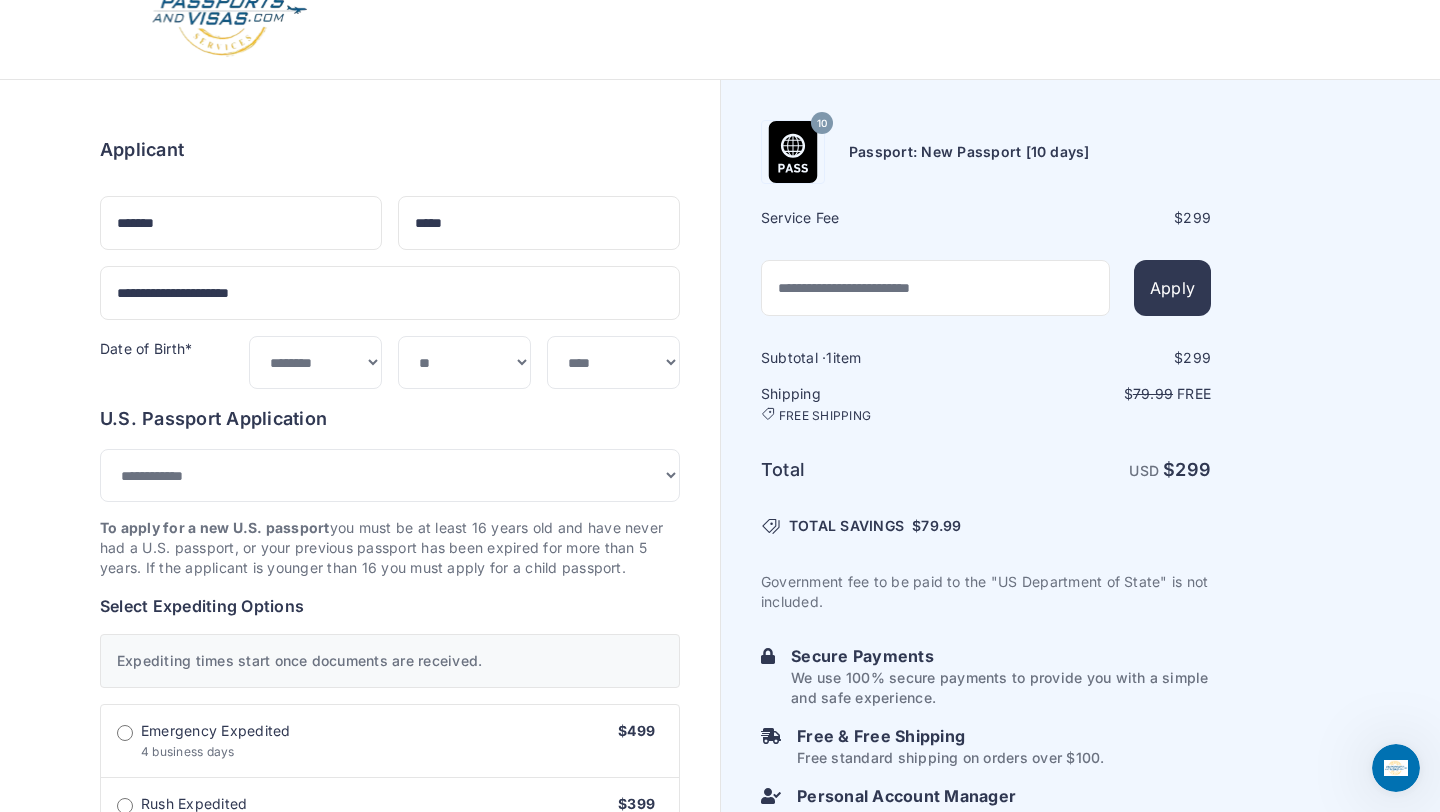 click on "Order summary
$ 299
10
299 1 $" at bounding box center [360, 968] 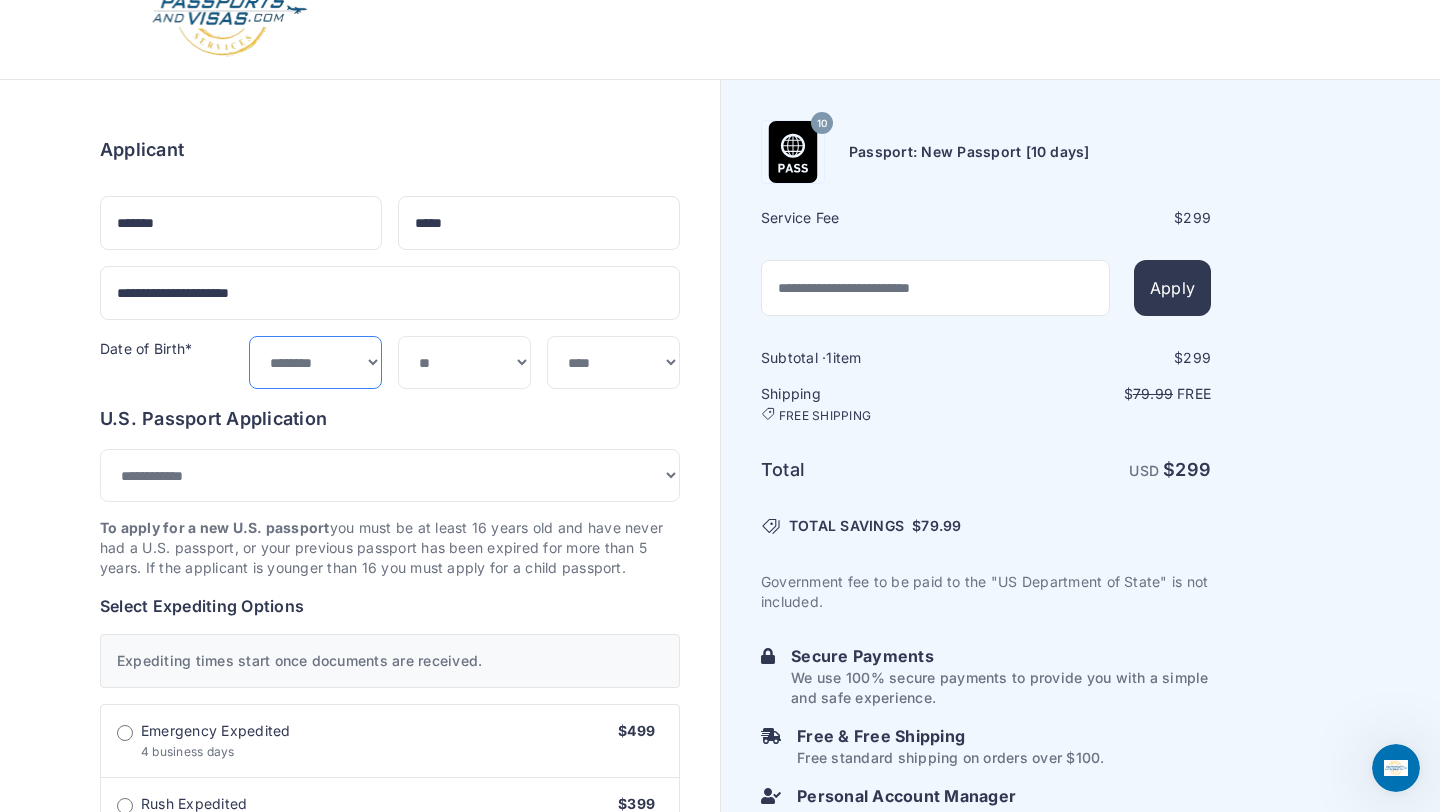 click on "*****
*******
********
*****
*****
***
****
****
******
*********
*******
********
********" at bounding box center [315, 362] 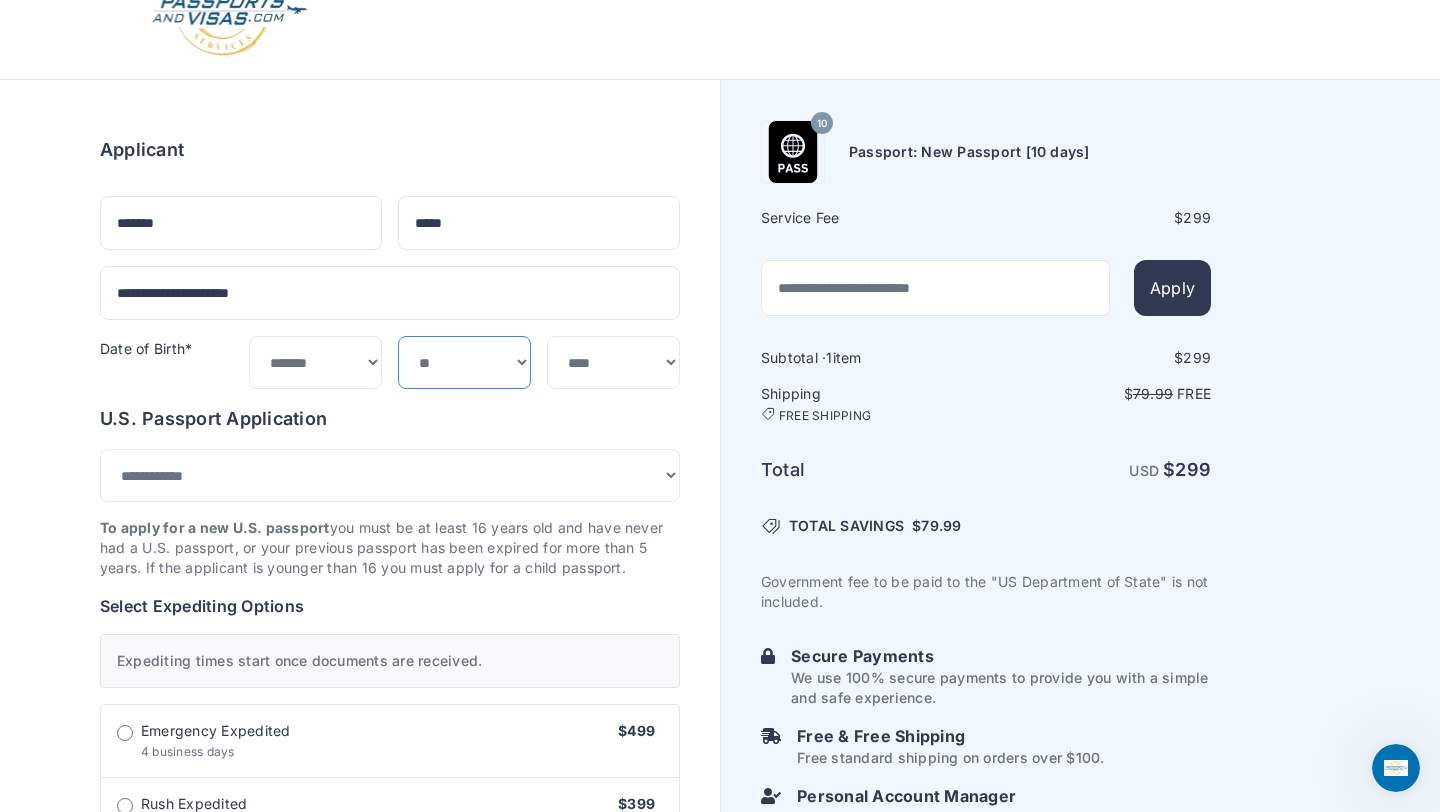 click on "***
*
*
*
*
*
*
*
*
*
**
**
**
**
** ** ** ** ** **" at bounding box center [464, 362] 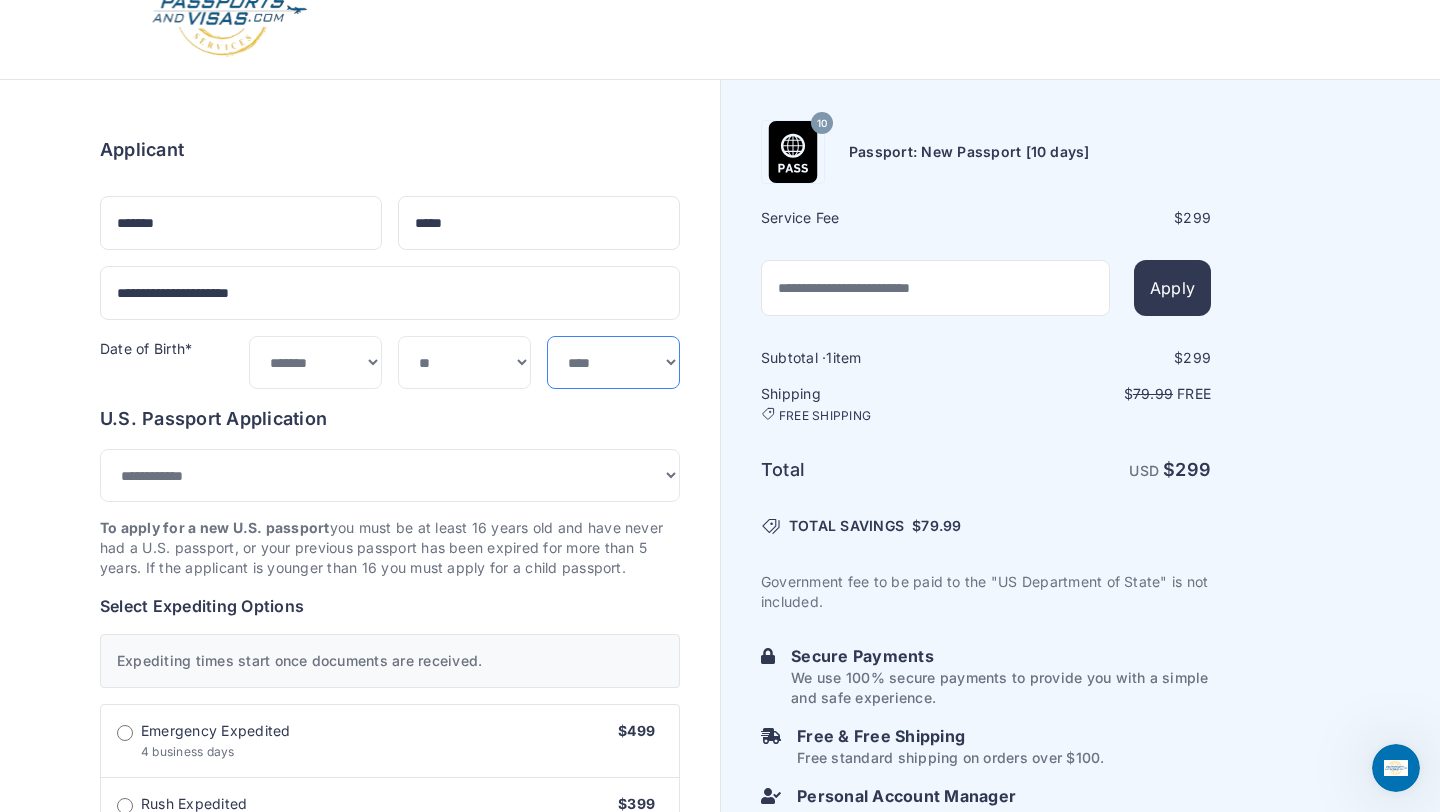 click on "****
****
****
****
****
****
****
****
****
****
****
****
****
**** **** **** **** **** **** **** **** **** **** ****" at bounding box center (613, 362) 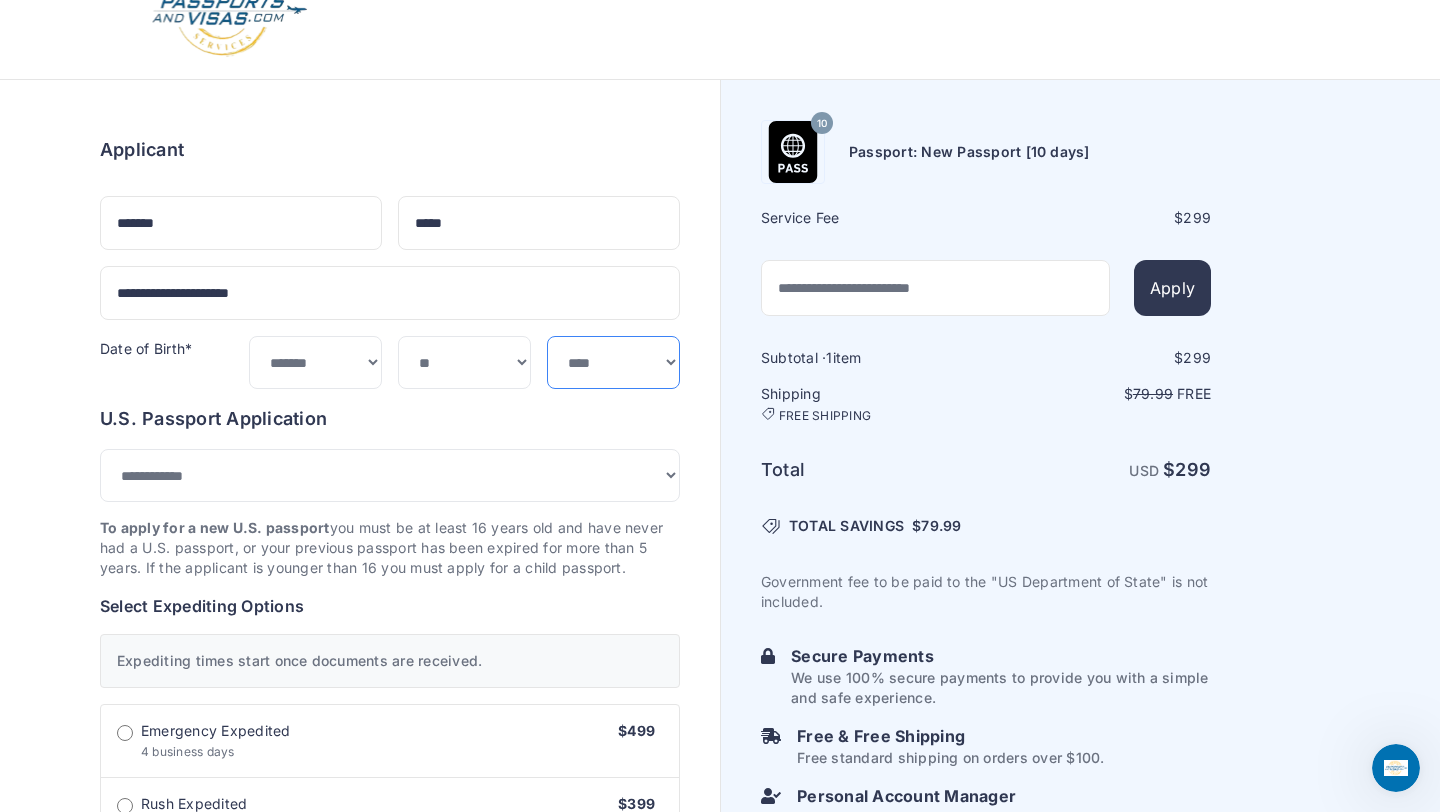 select on "****" 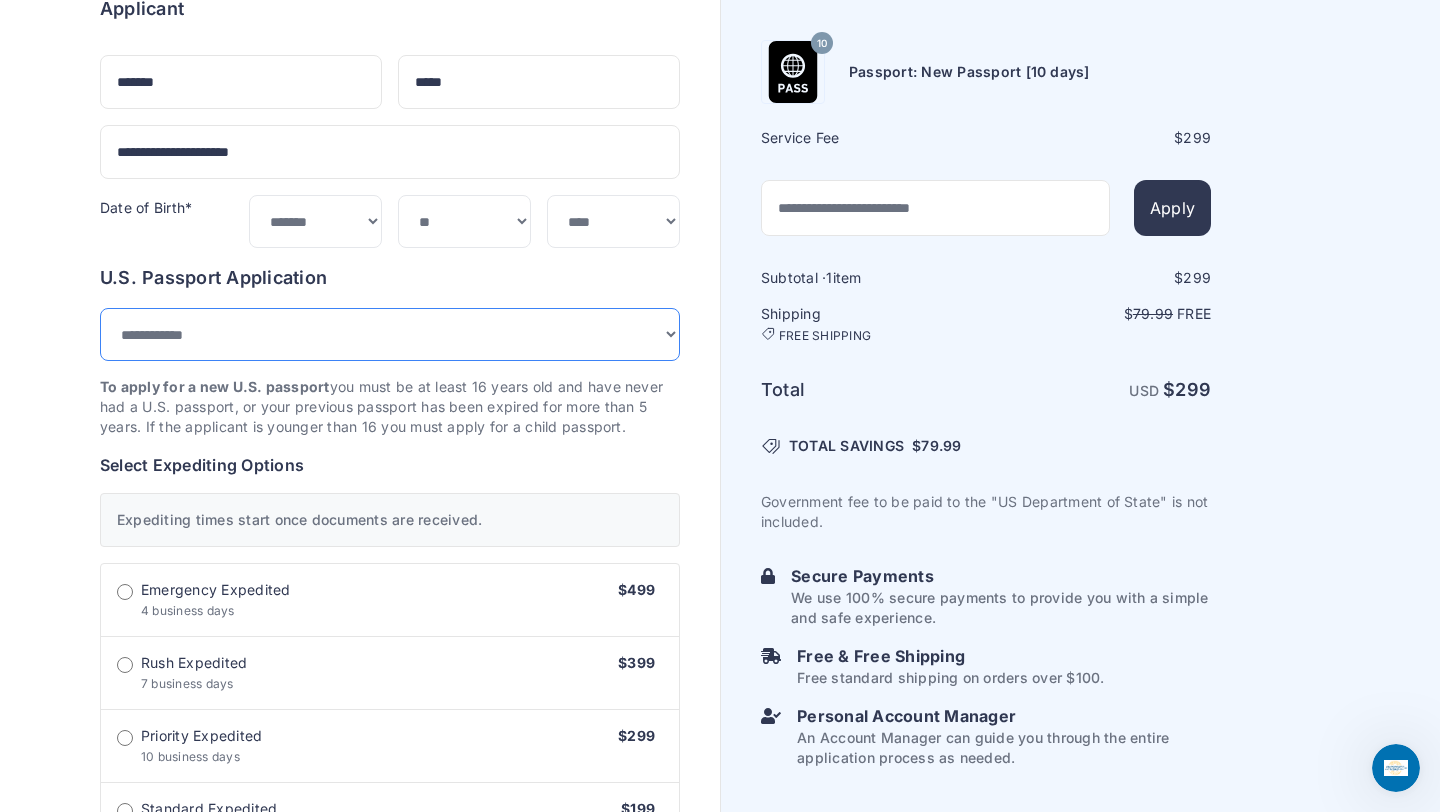 click on "**********" at bounding box center [390, 334] 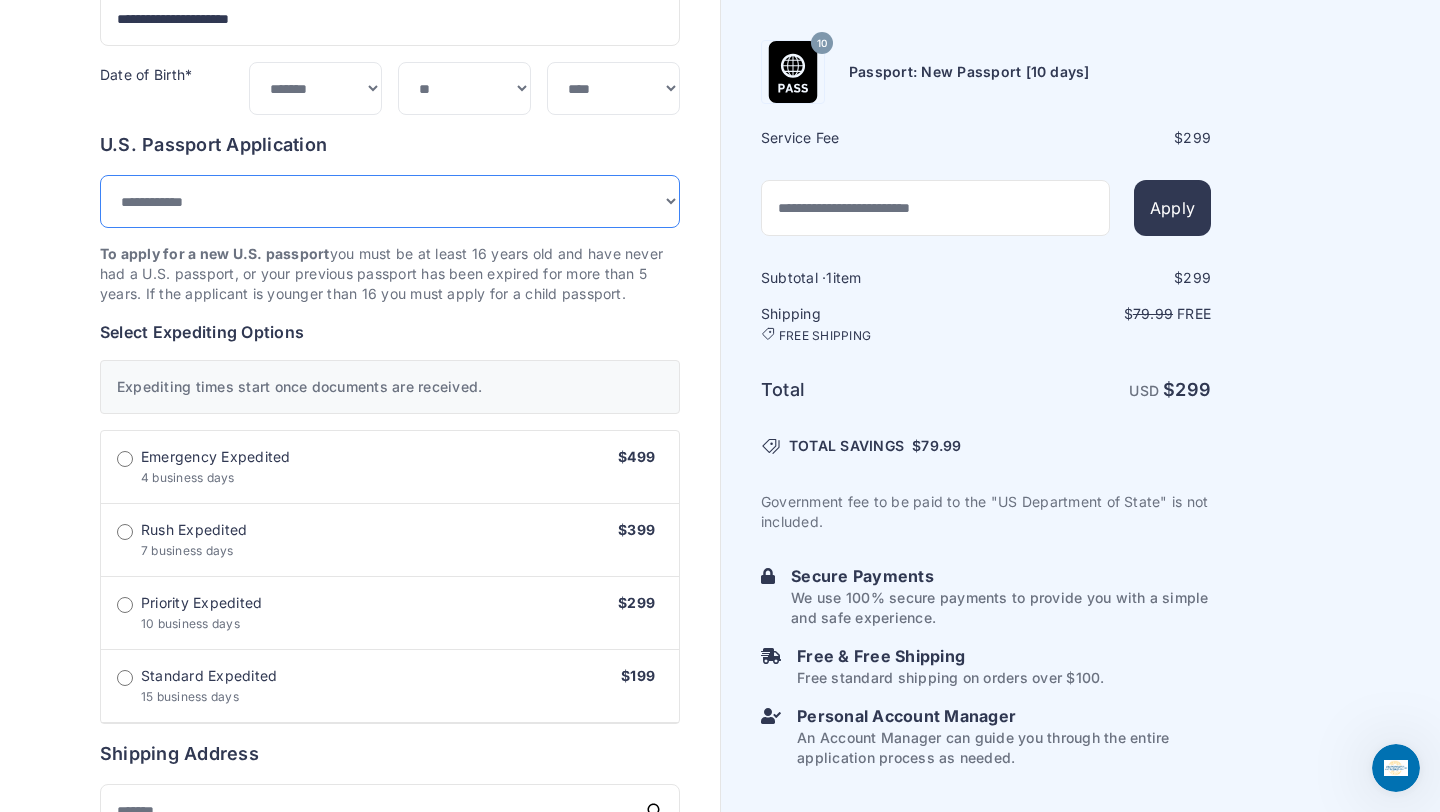 scroll, scrollTop: 335, scrollLeft: 0, axis: vertical 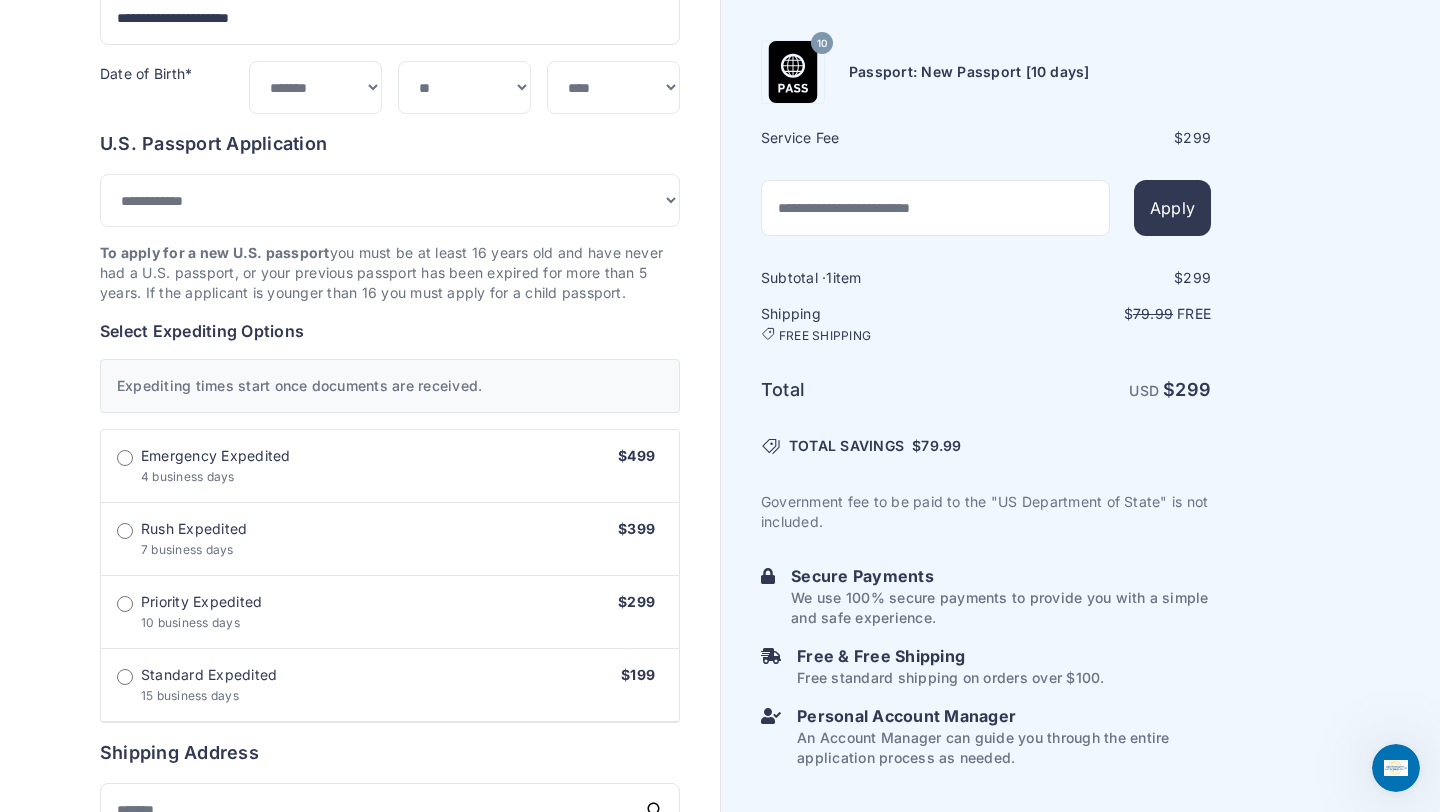 click on "Standard Expedited" at bounding box center [209, 675] 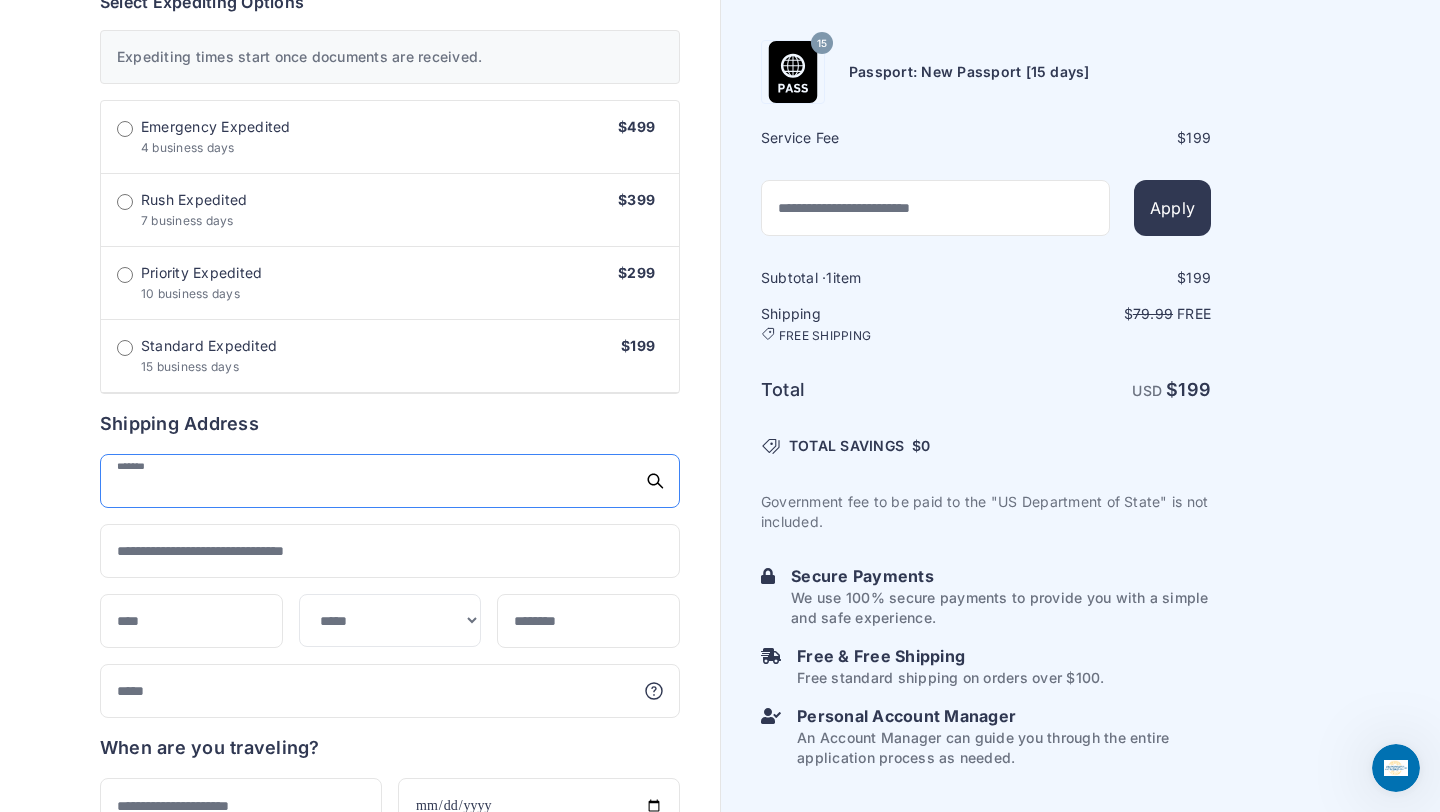 click at bounding box center (390, 481) 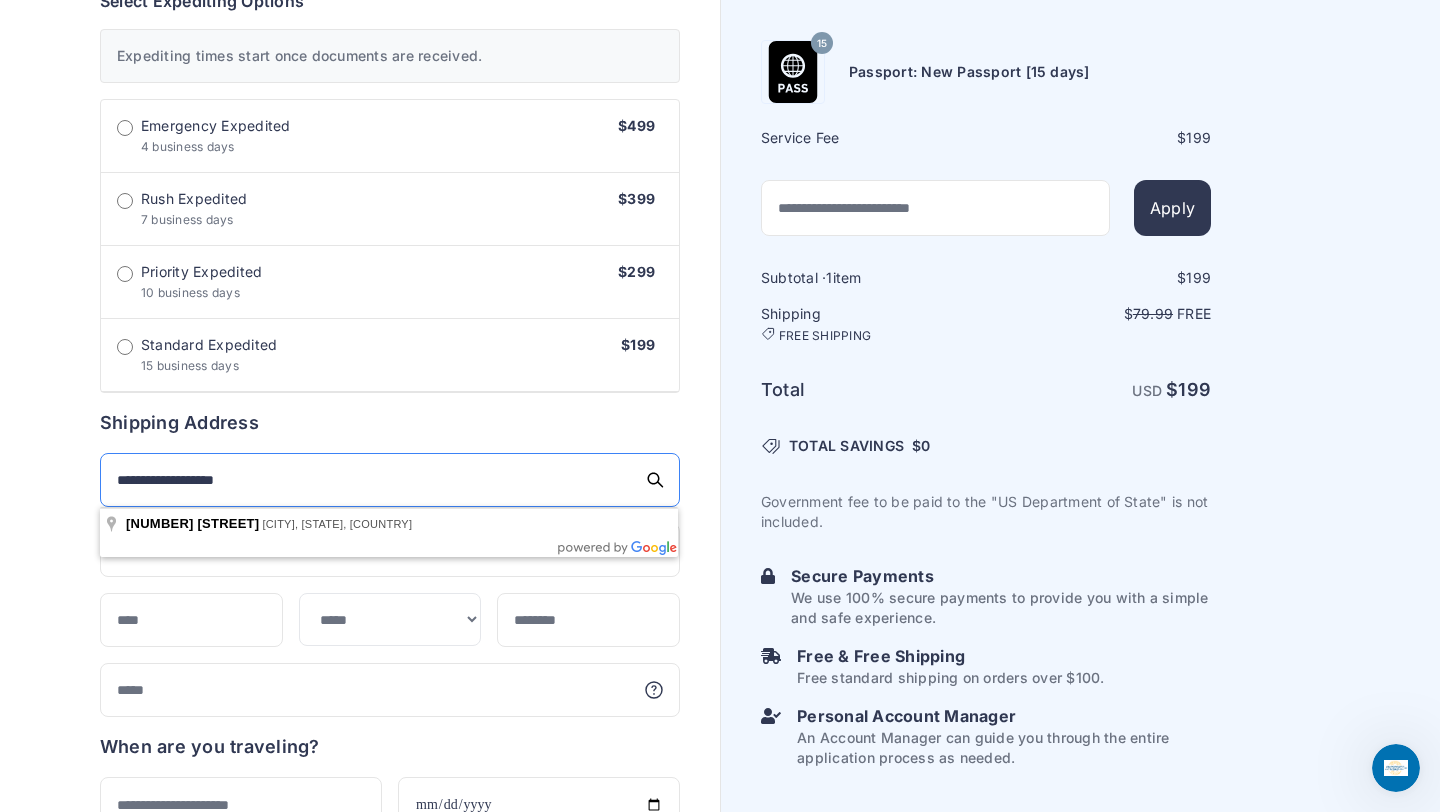 type on "**********" 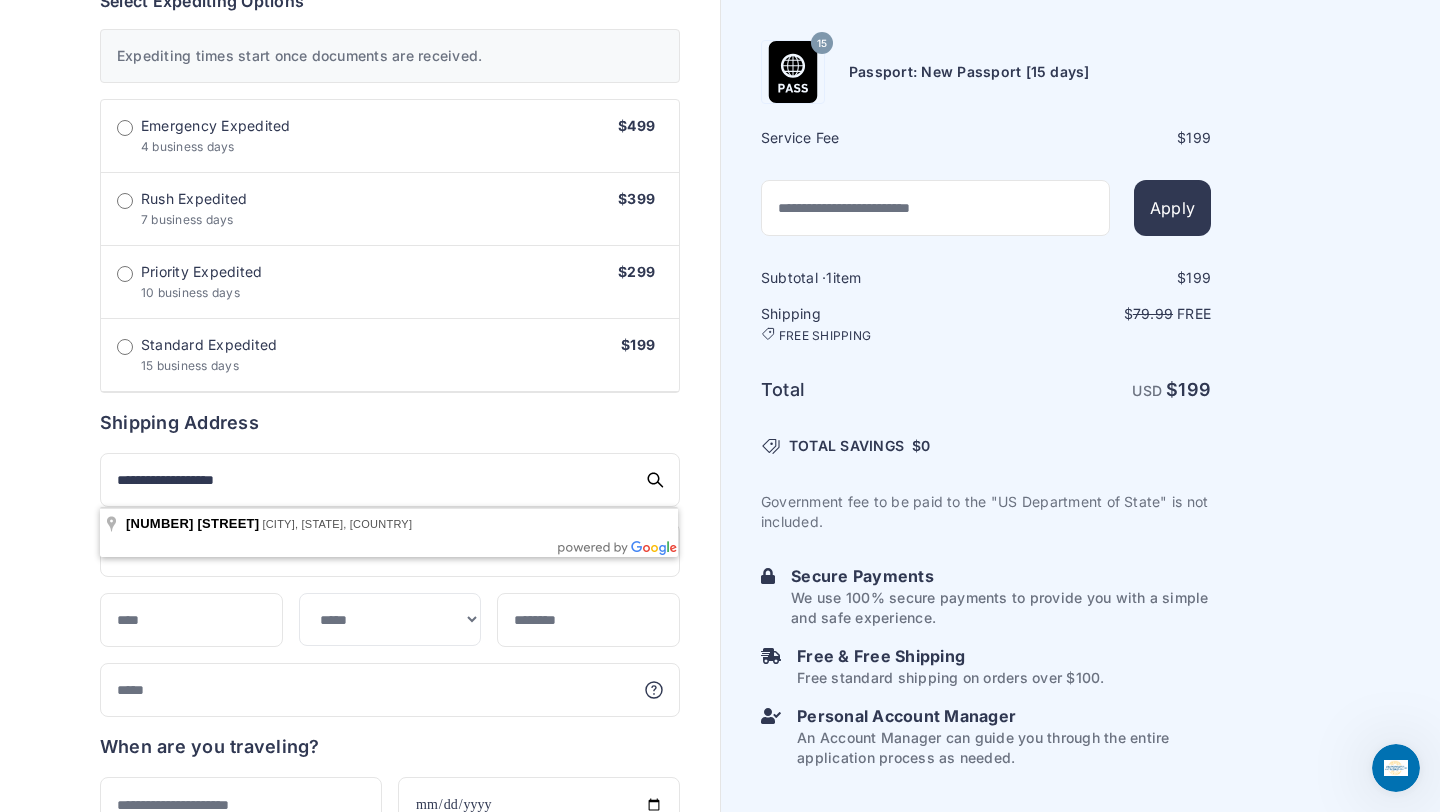 click on "Order summary
$ 199
15
199 1 $" at bounding box center (360, 363) 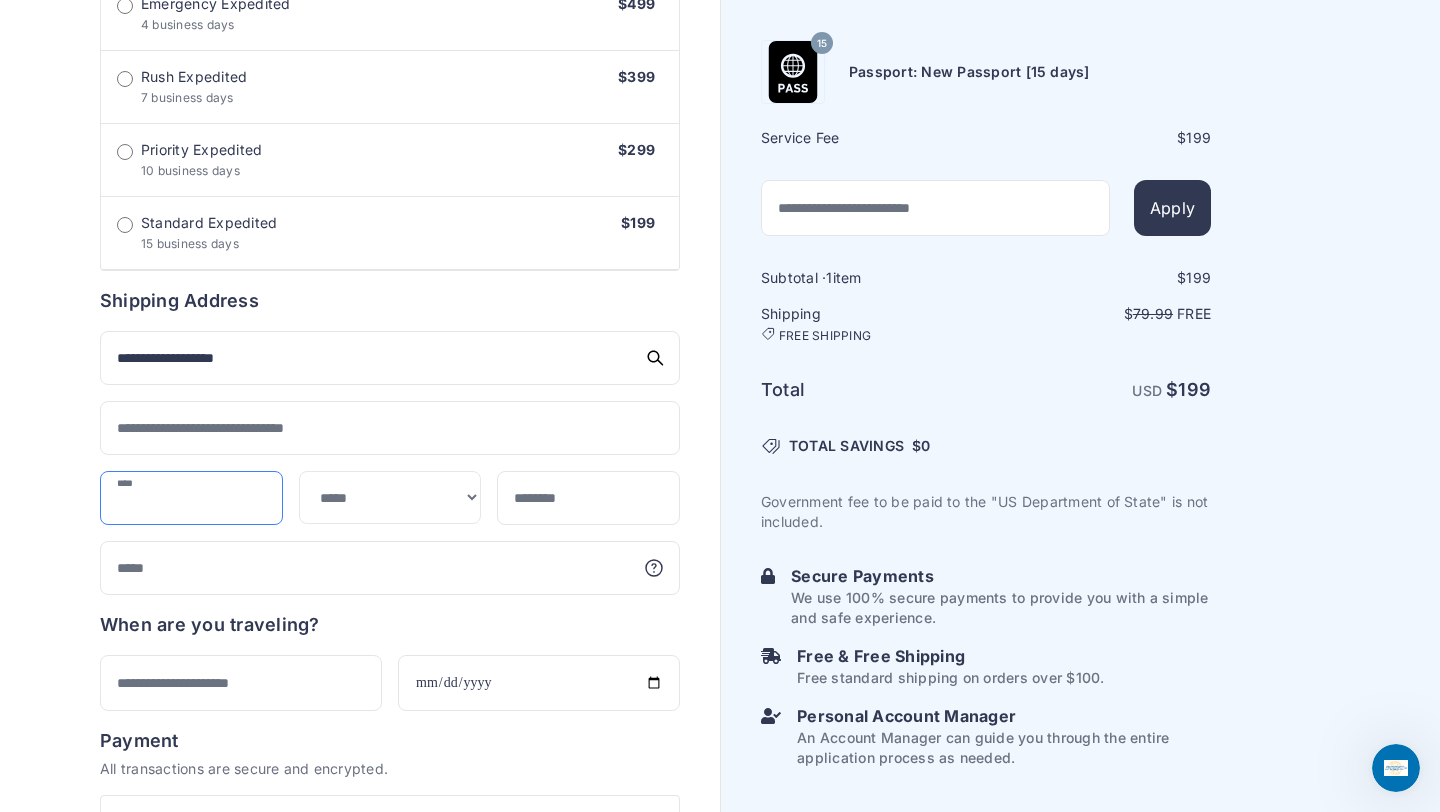 click at bounding box center (191, 498) 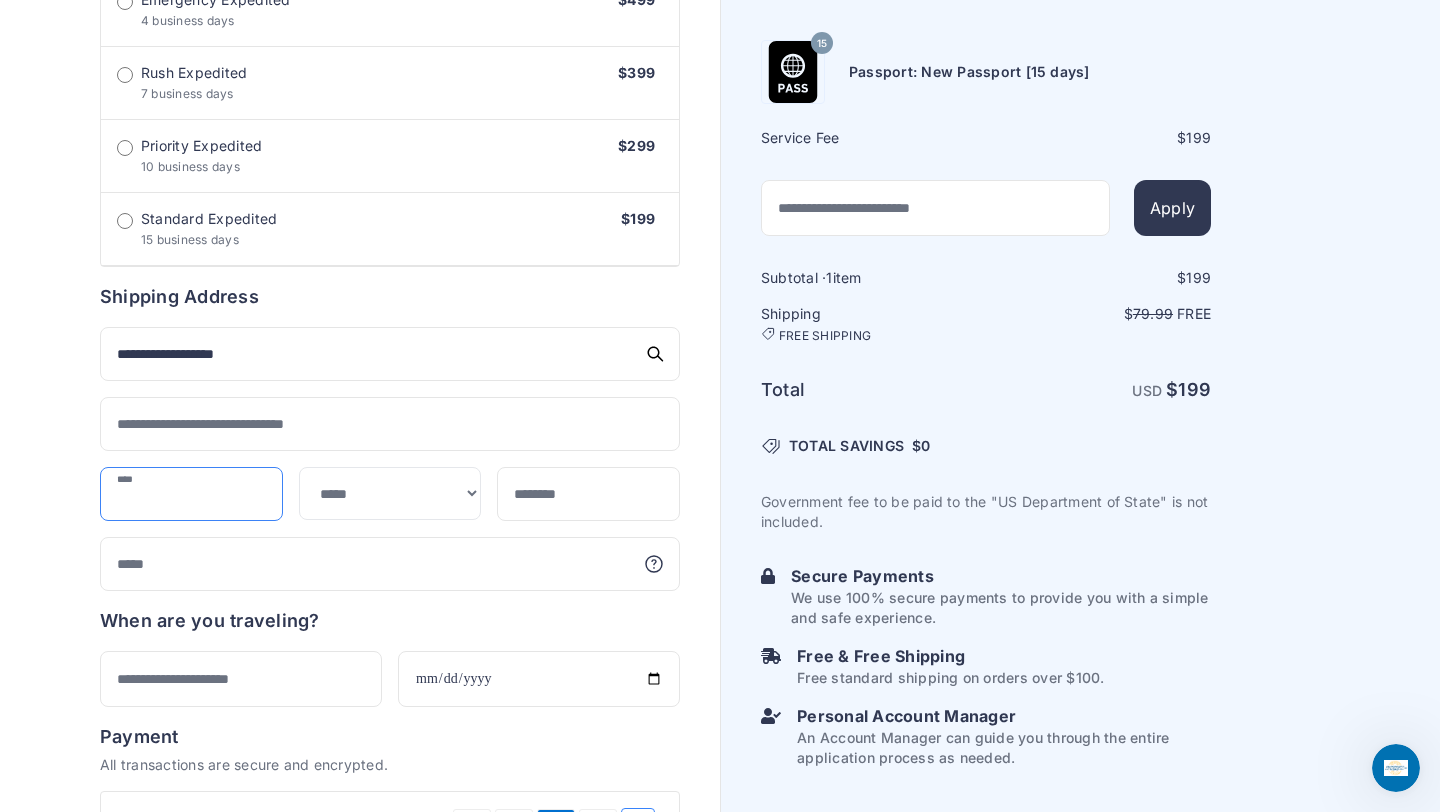 scroll, scrollTop: 792, scrollLeft: 0, axis: vertical 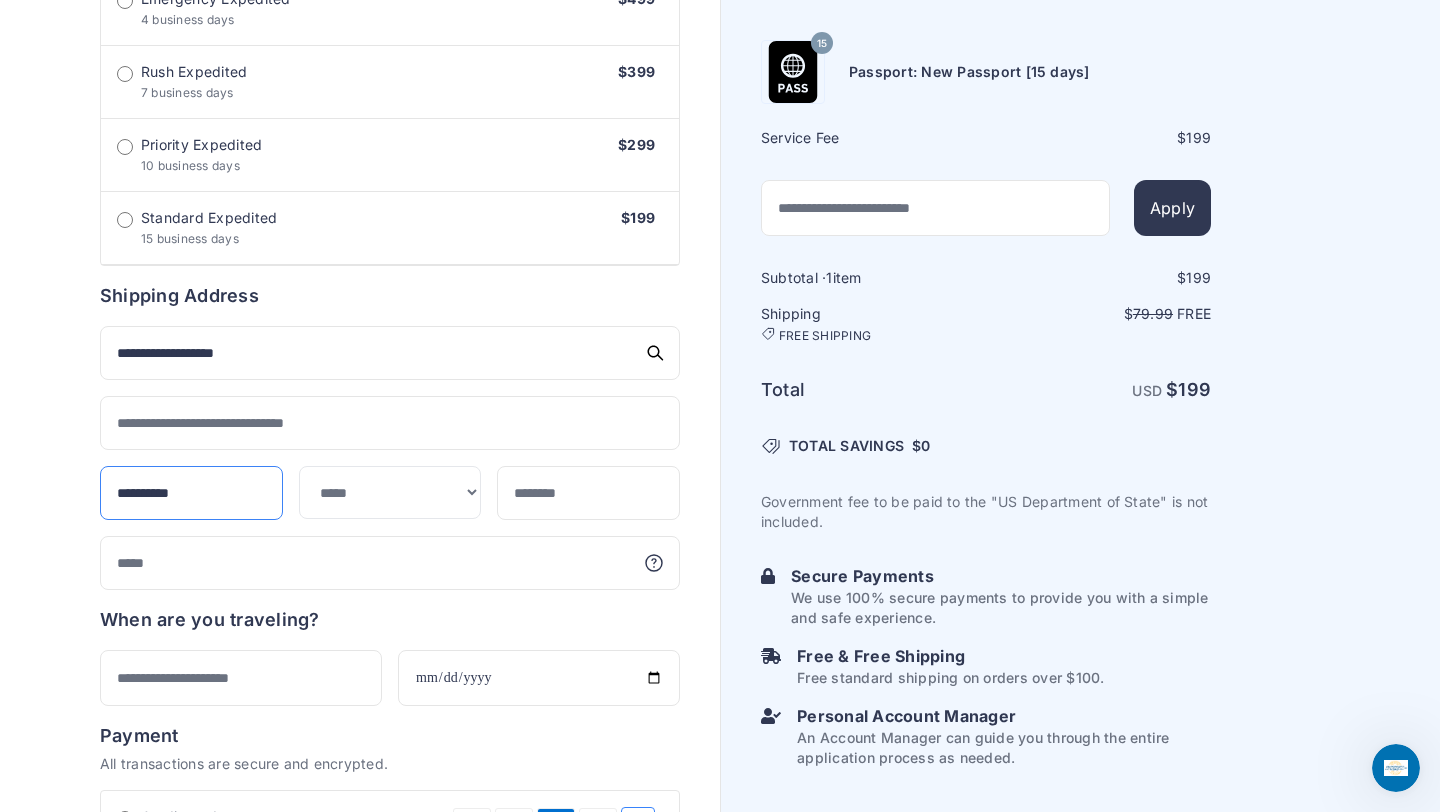 type on "*********" 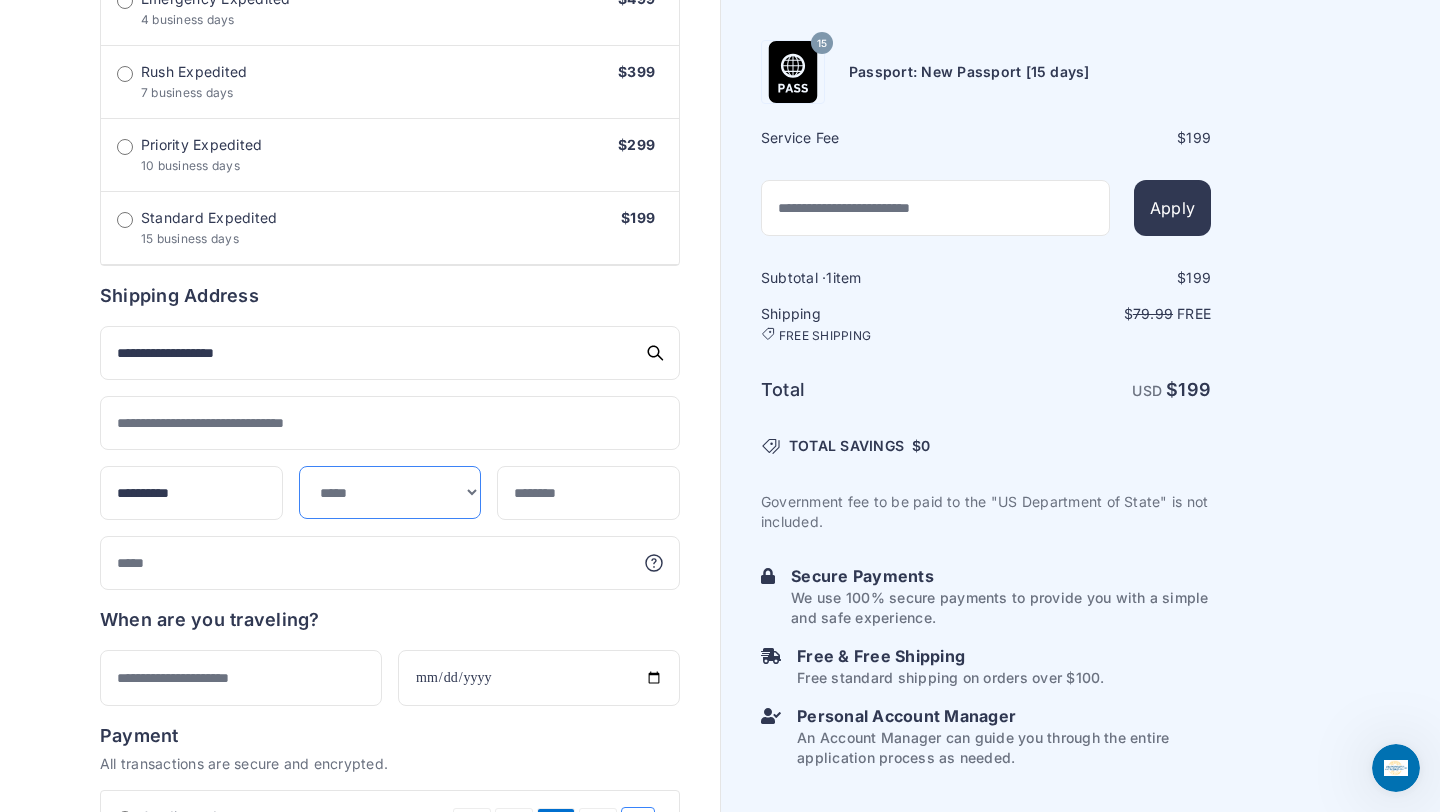 click on "**********" at bounding box center [390, 492] 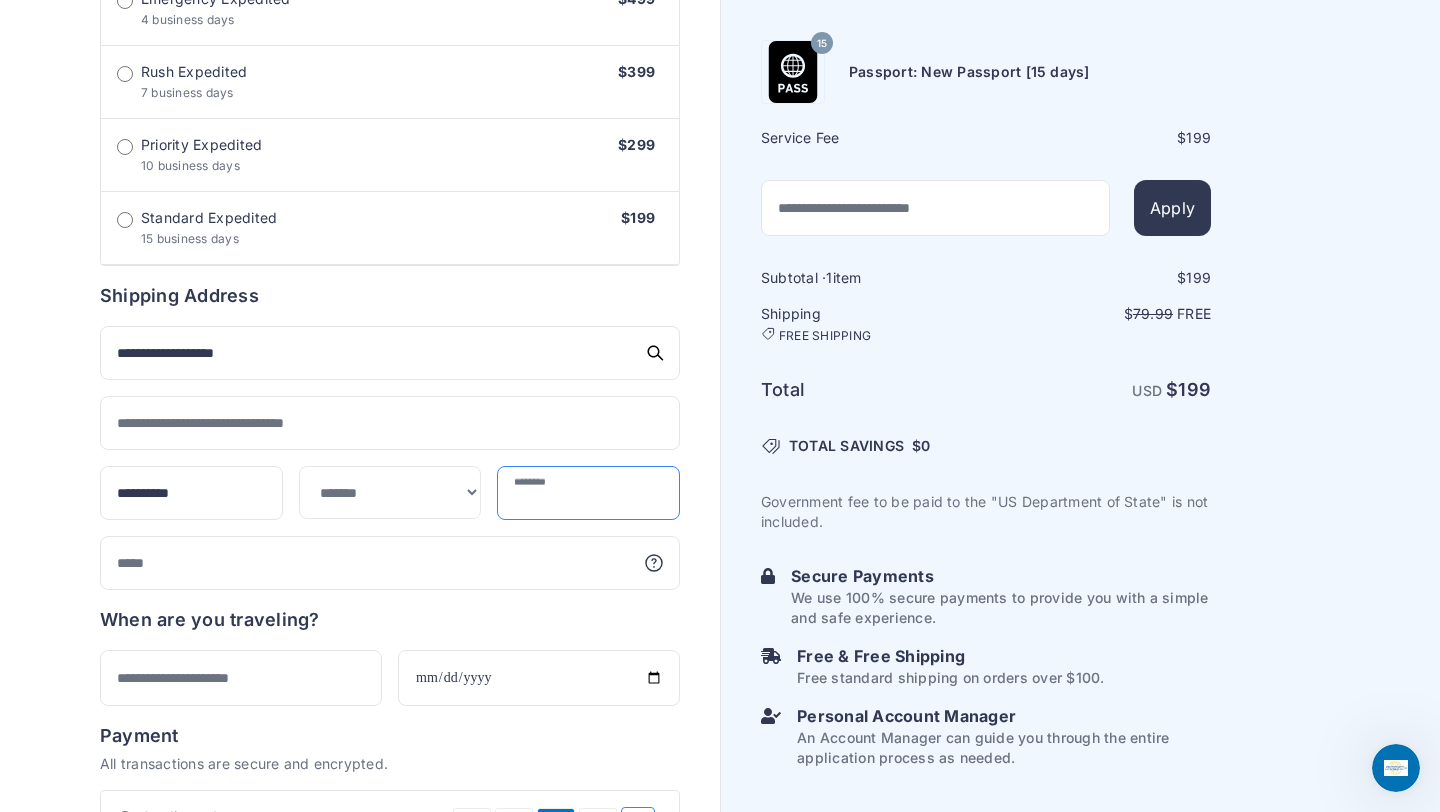 click at bounding box center (588, 493) 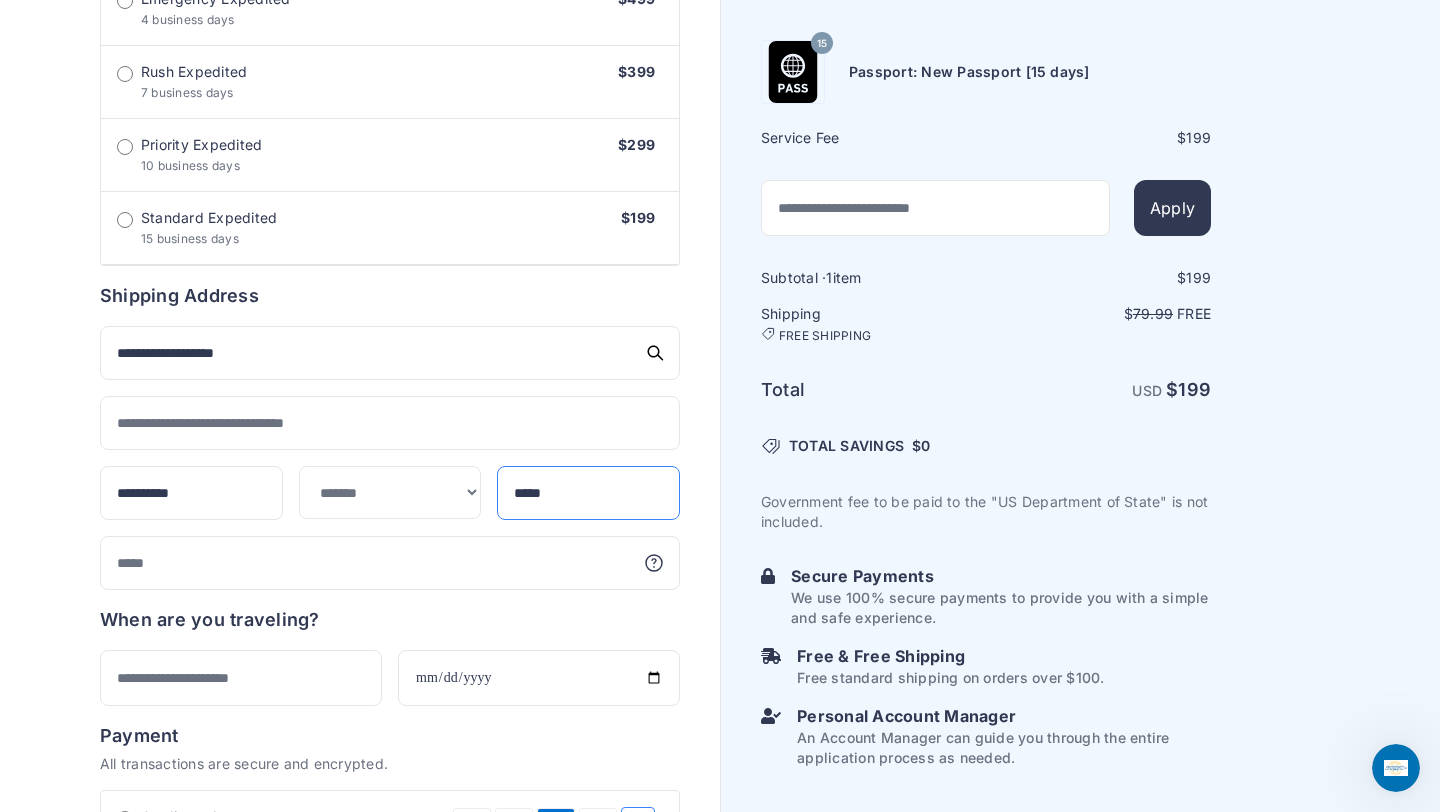 type on "*****" 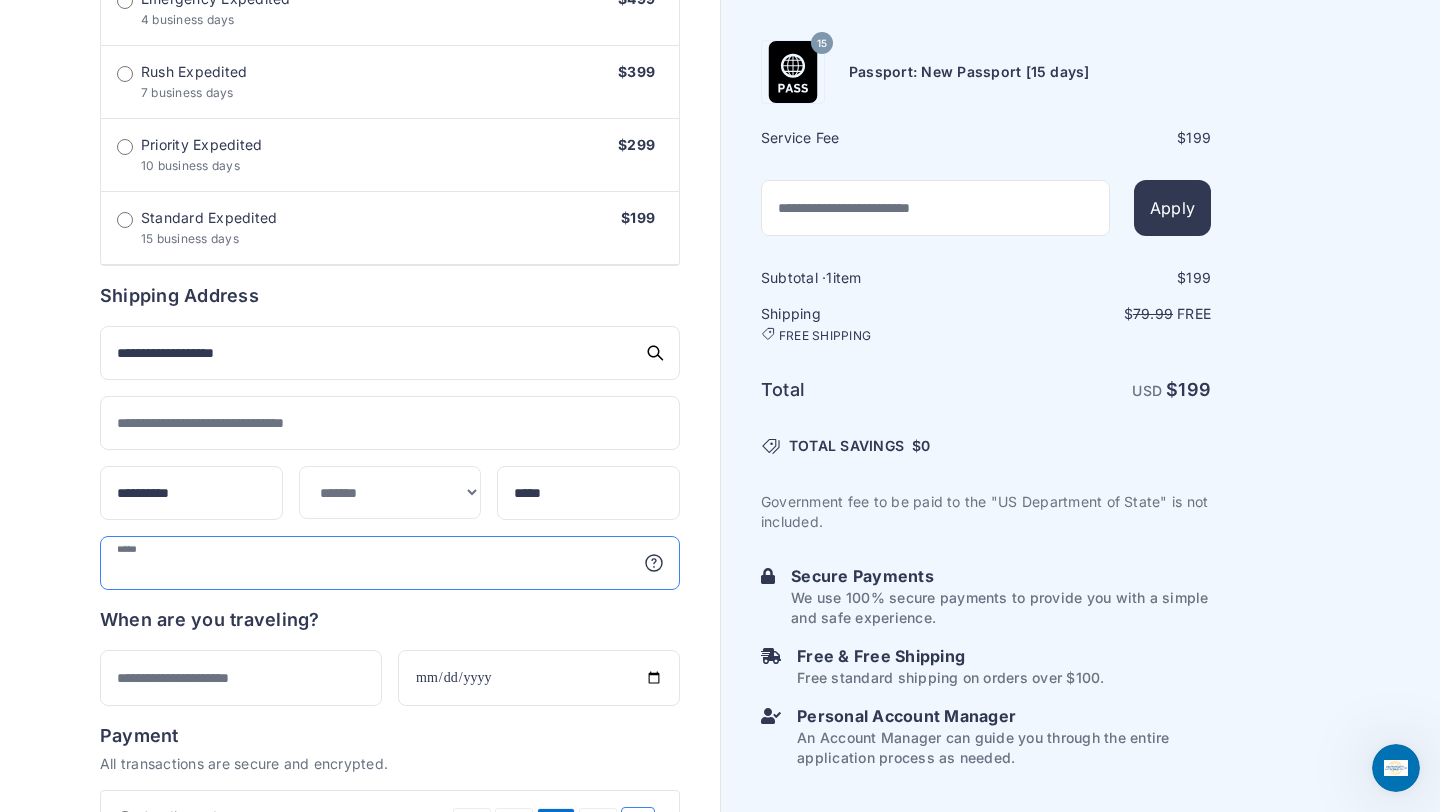 click at bounding box center (390, 563) 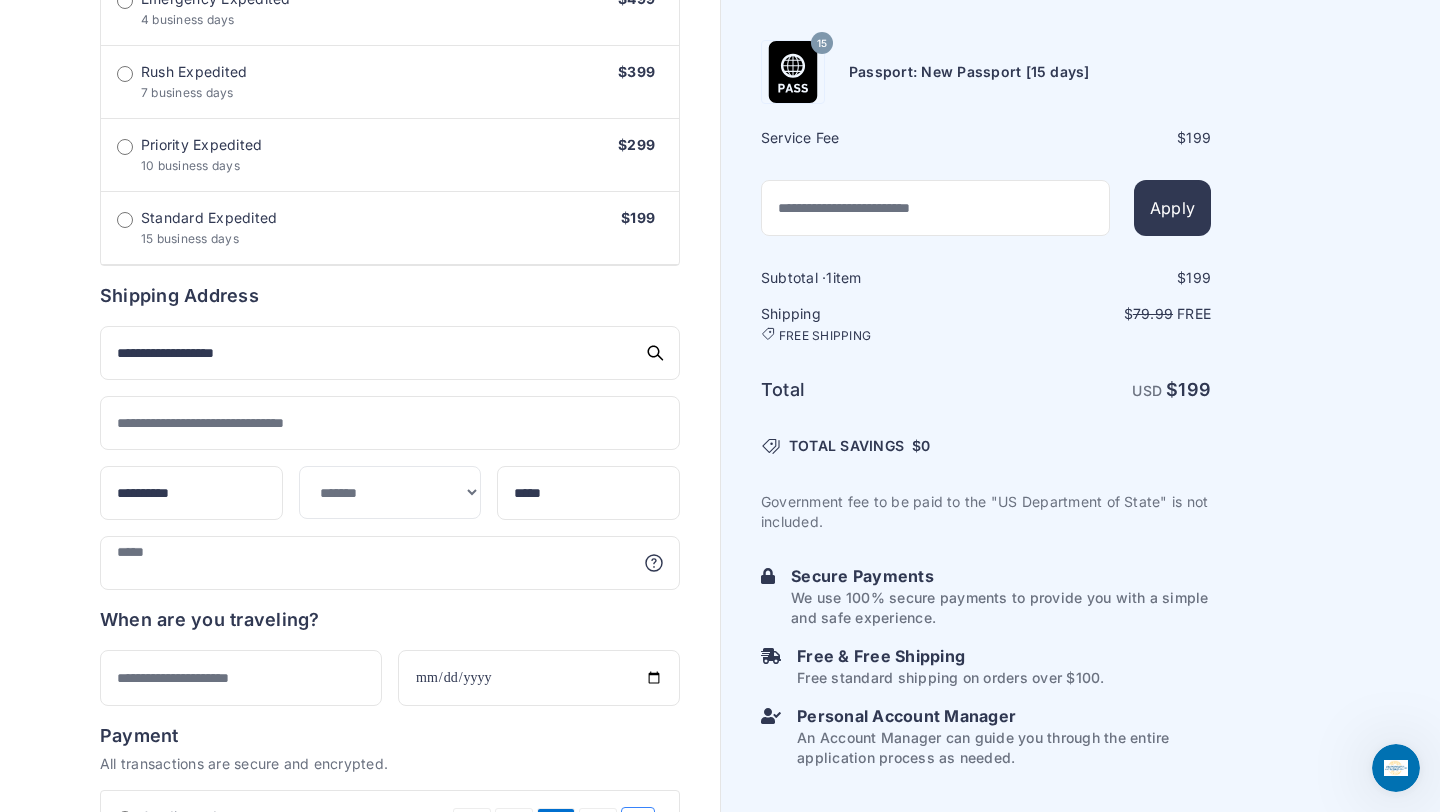 click on "Order summary
$ 199
15
199 1 $" at bounding box center [360, 236] 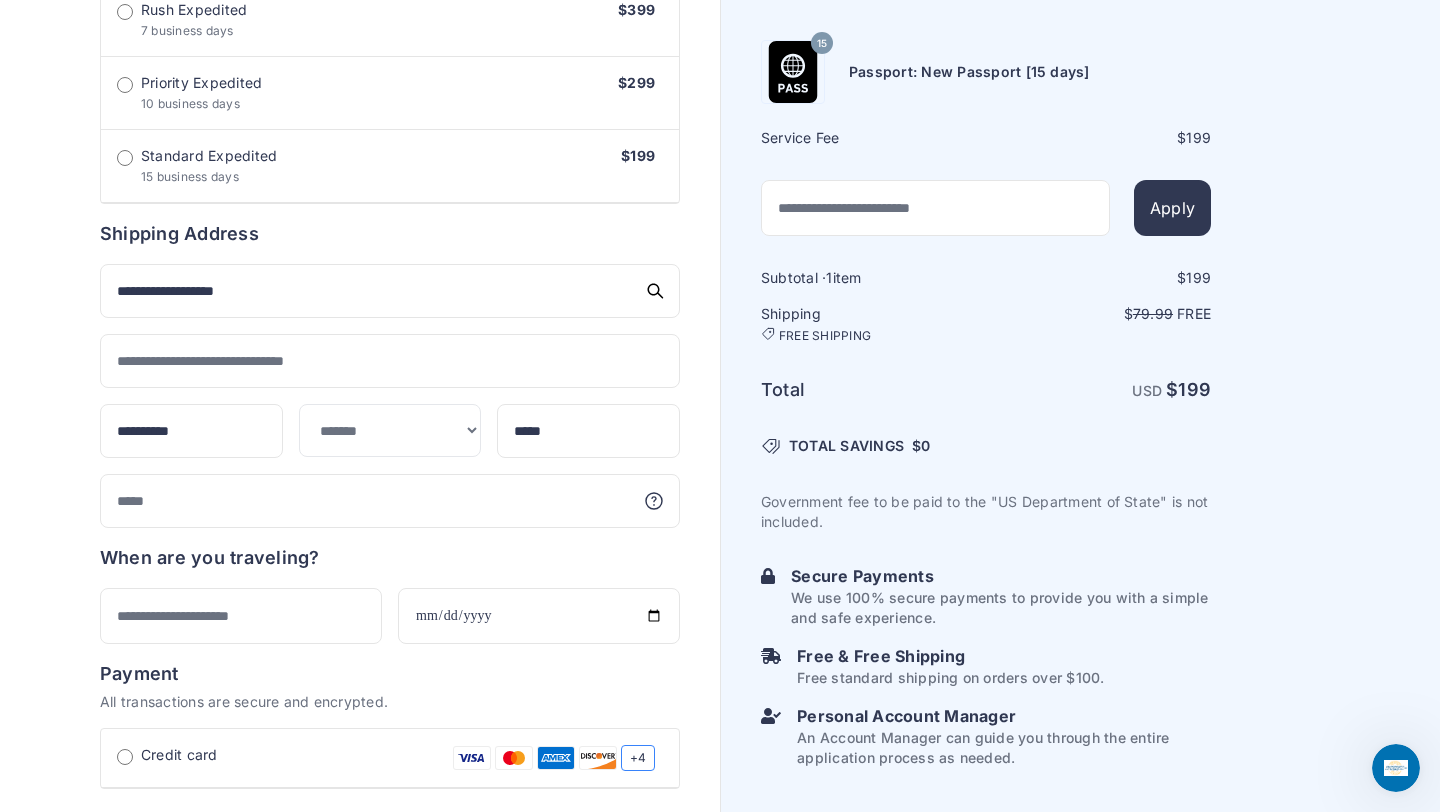 scroll, scrollTop: 855, scrollLeft: 0, axis: vertical 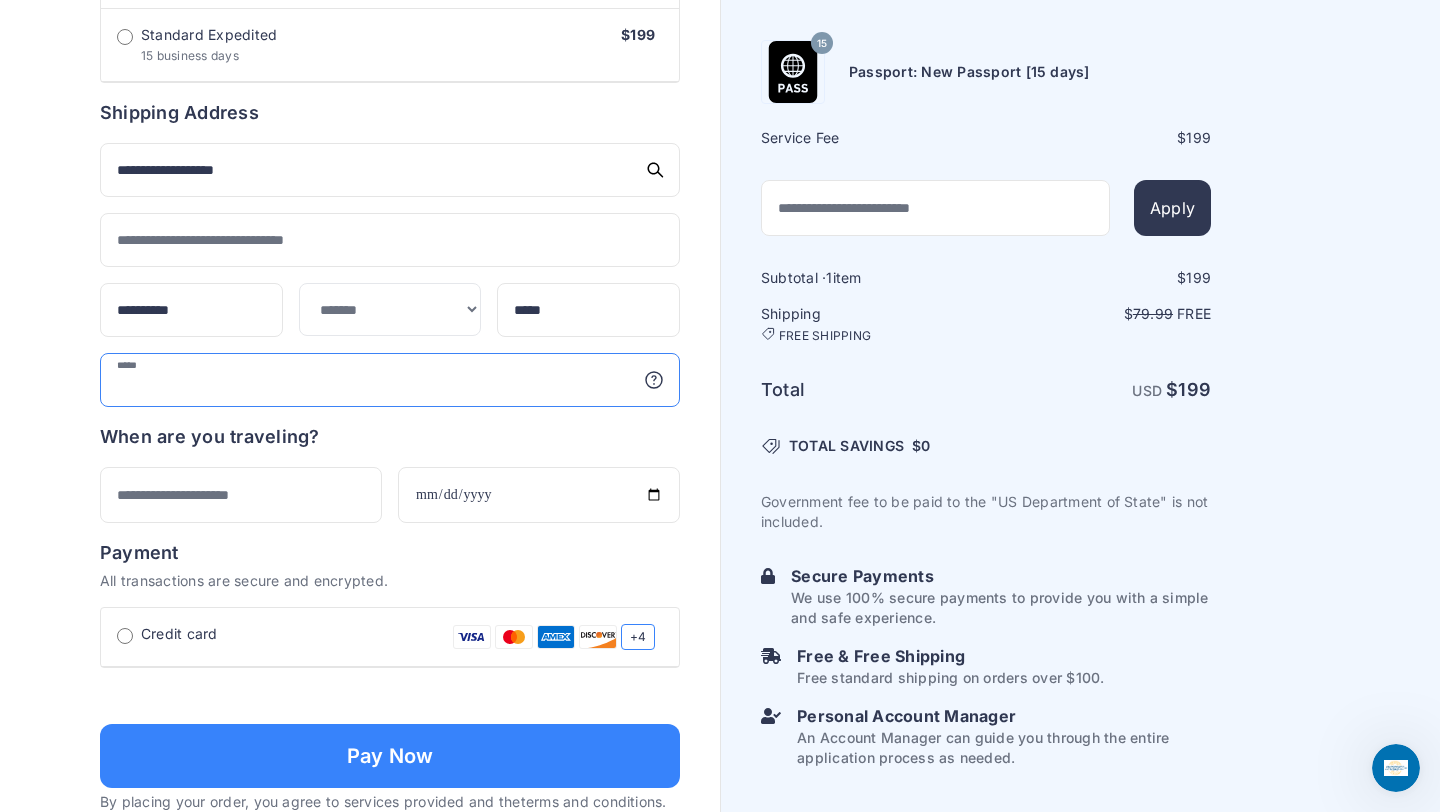 click at bounding box center (390, 380) 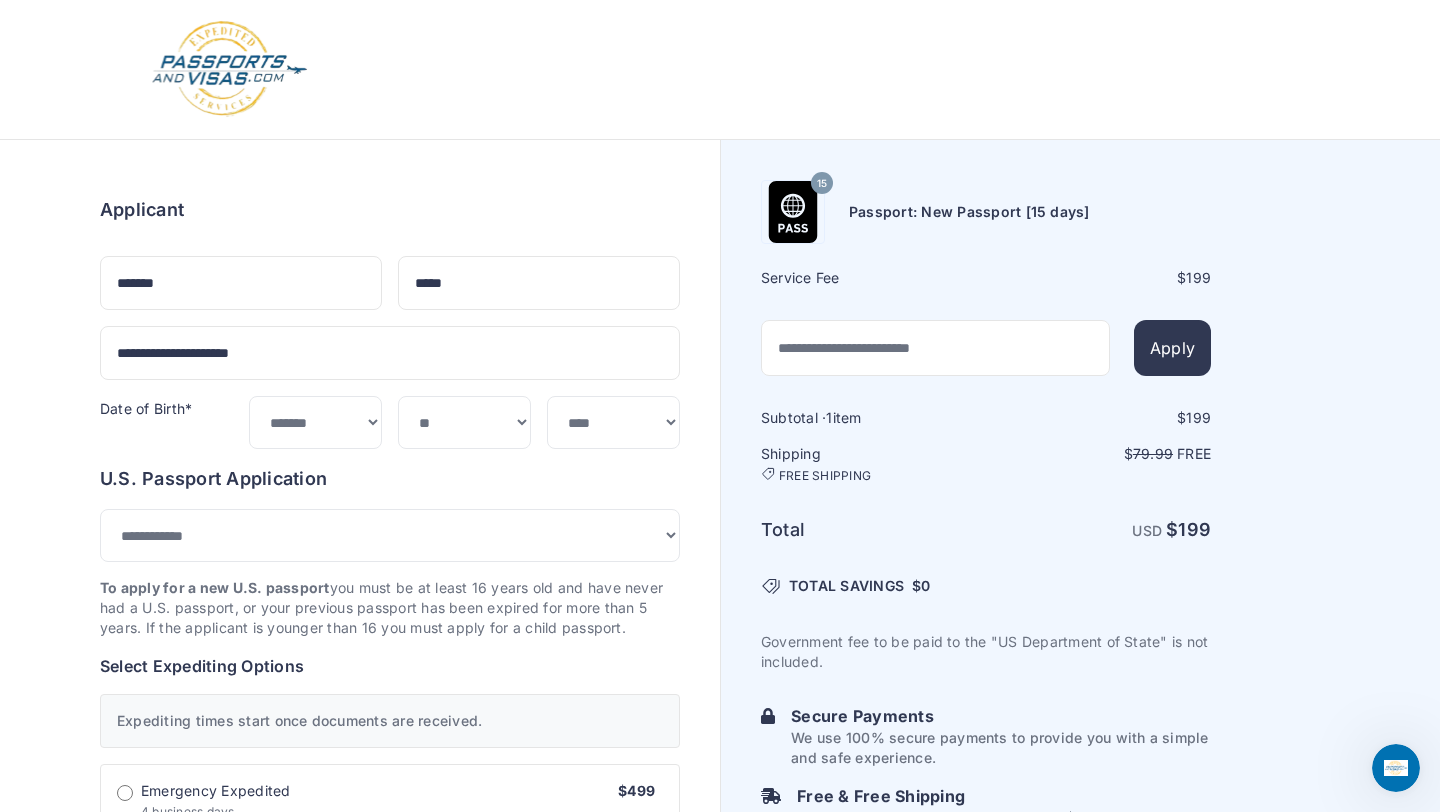 scroll, scrollTop: 0, scrollLeft: 0, axis: both 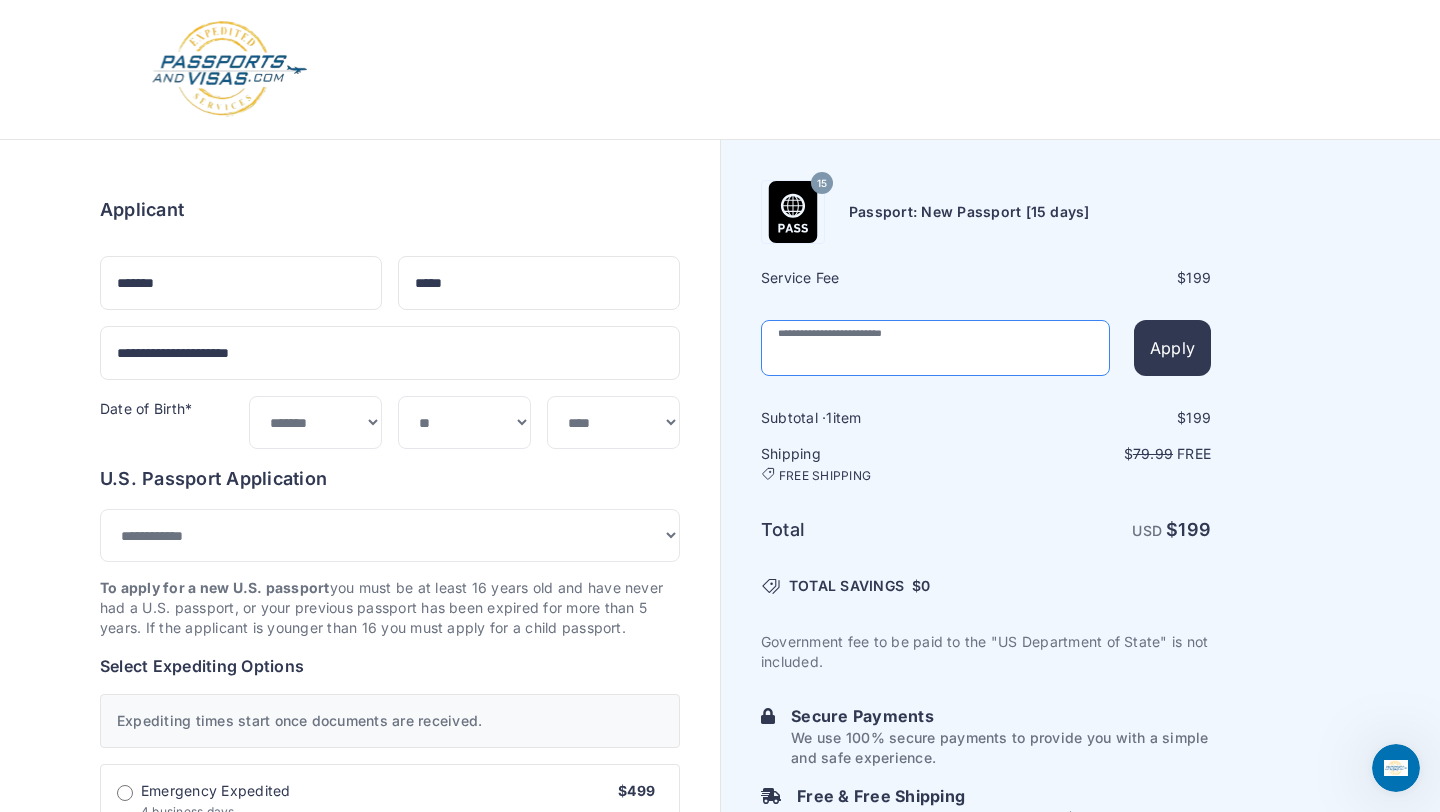 click at bounding box center (935, 348) 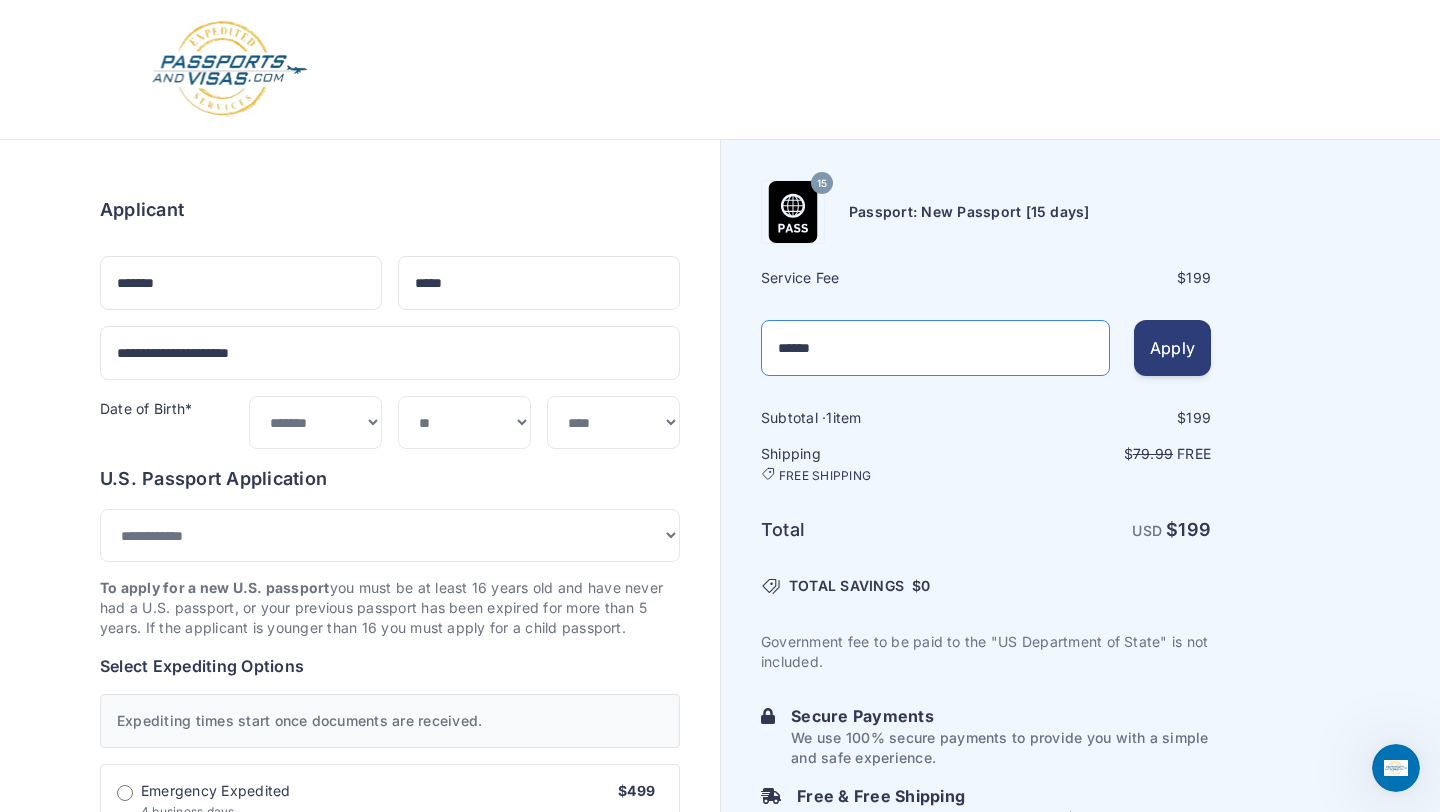 type on "******" 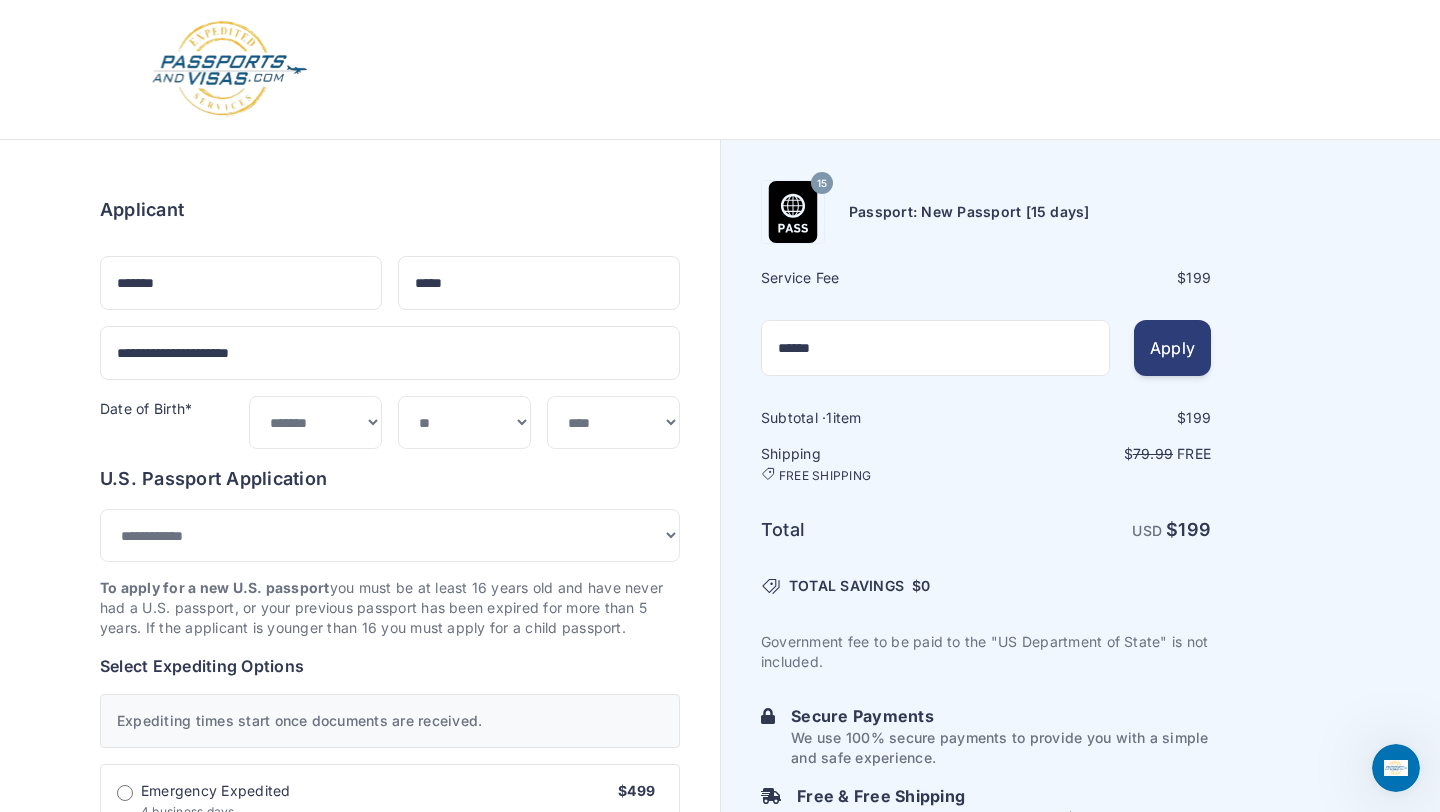 click on "Apply" at bounding box center (1172, 348) 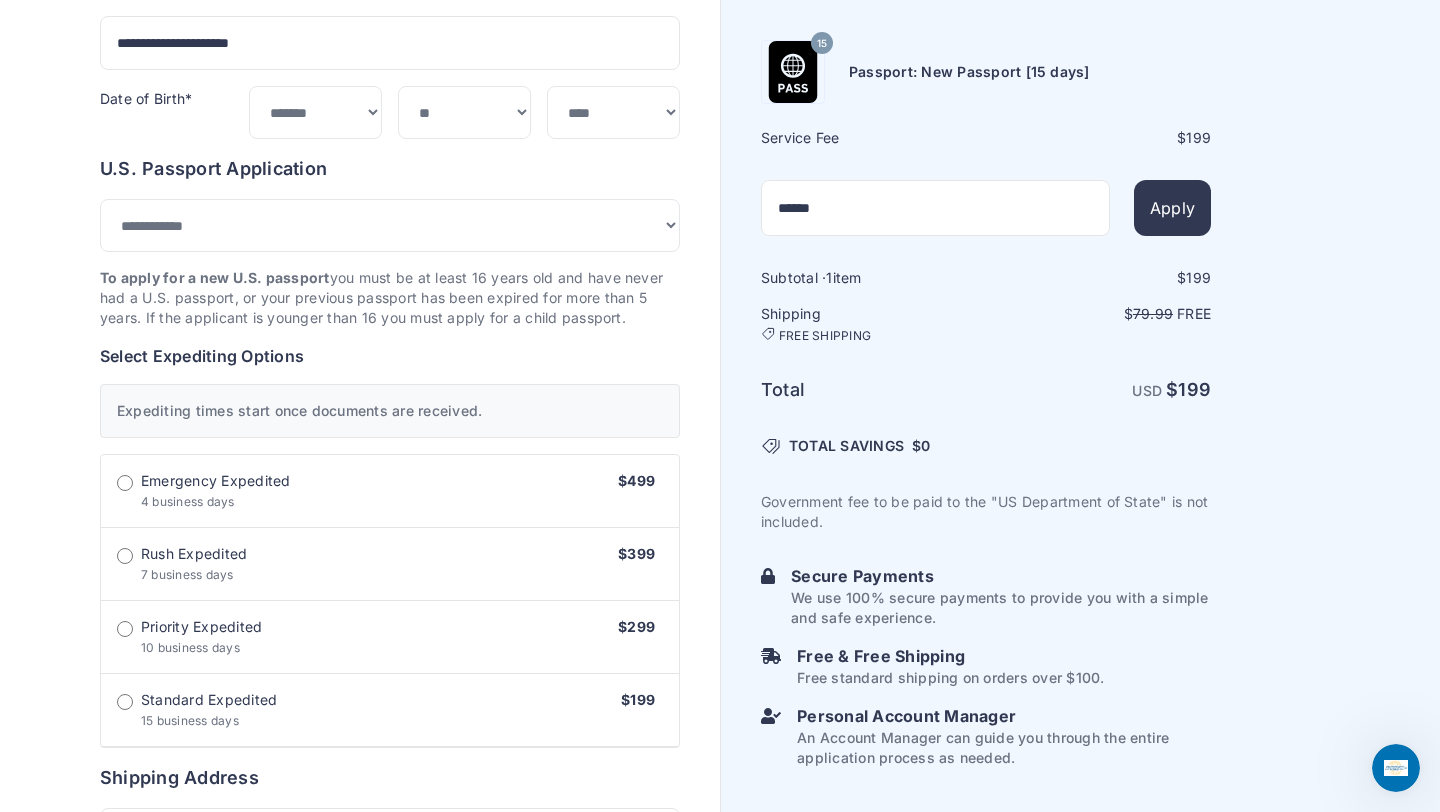 scroll, scrollTop: 311, scrollLeft: 0, axis: vertical 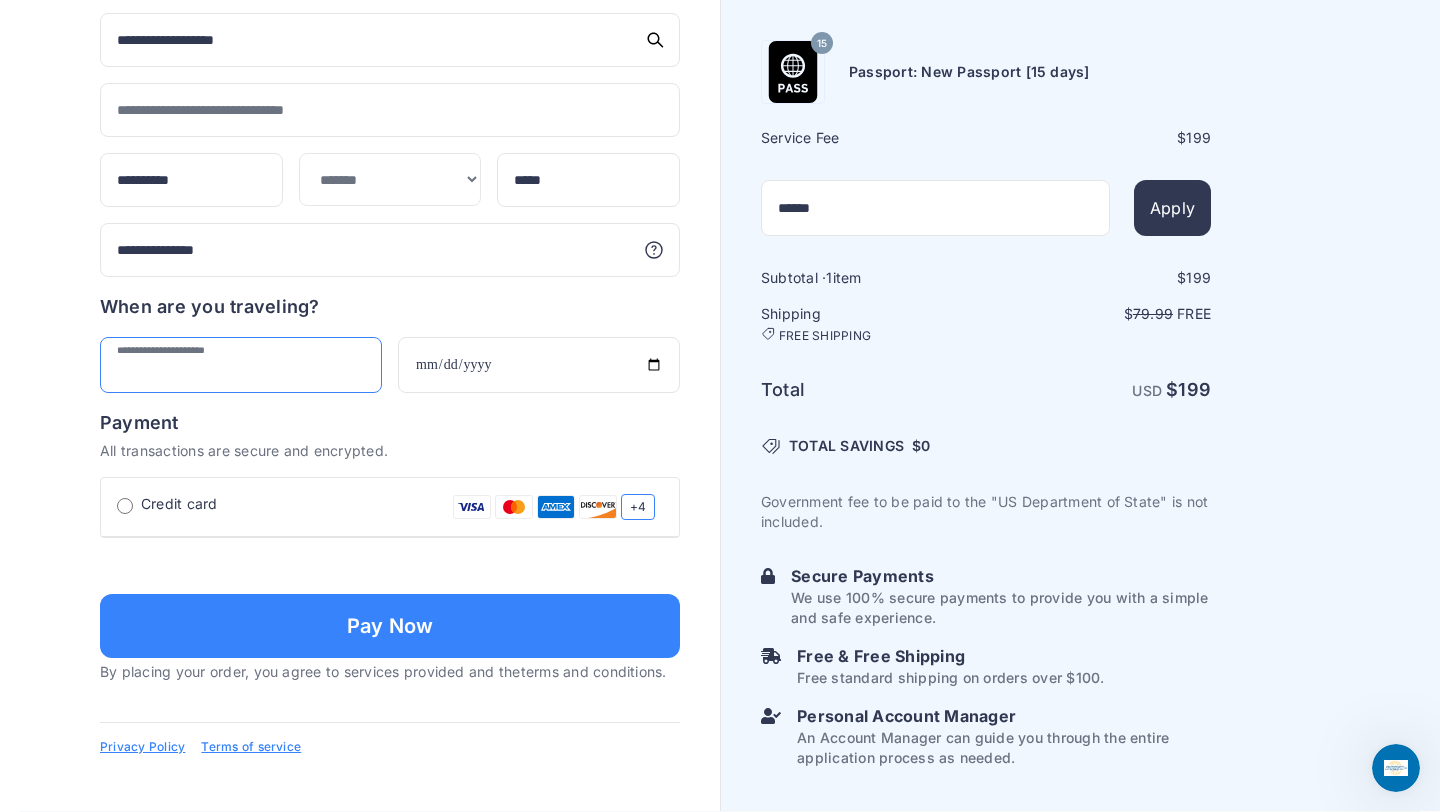 click at bounding box center [241, 365] 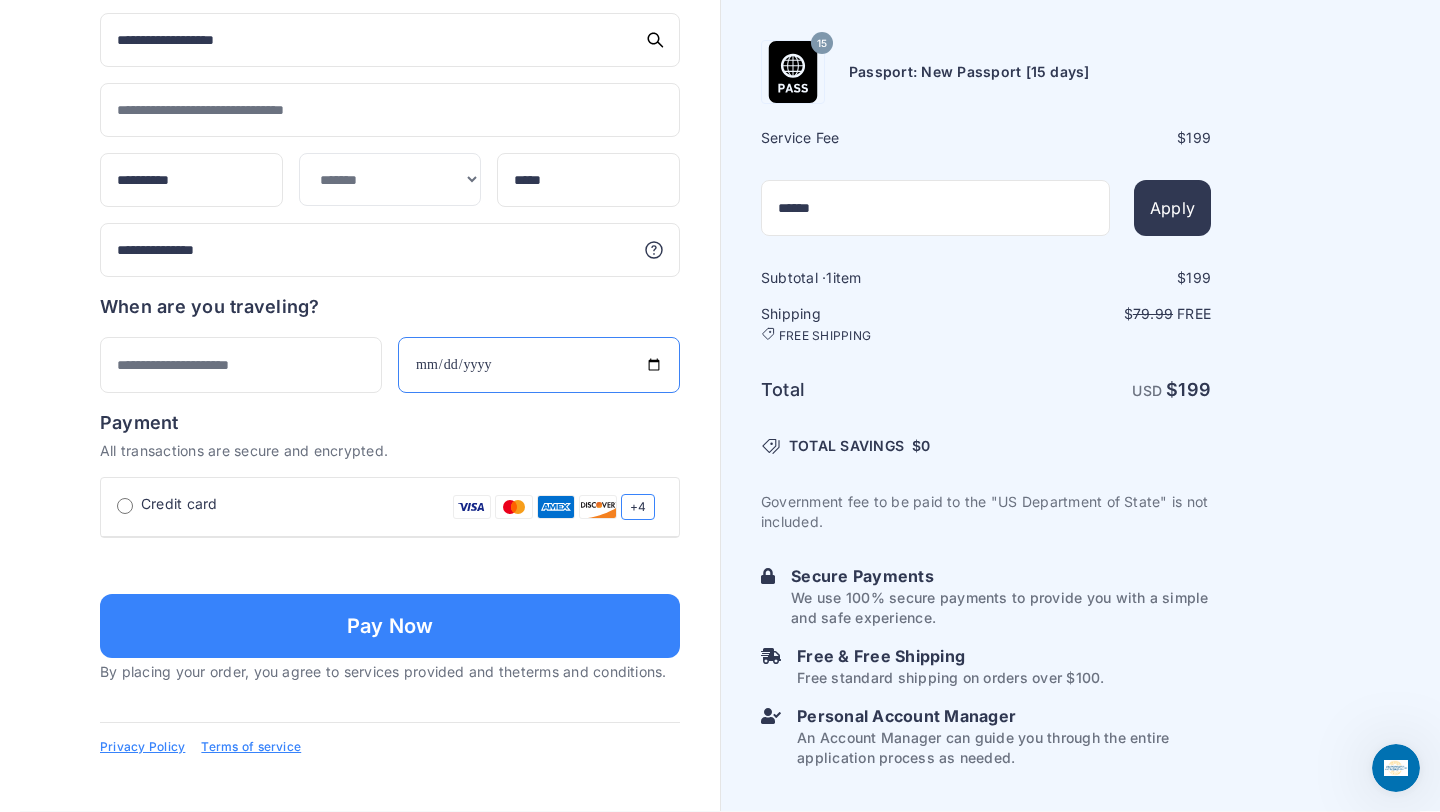 click at bounding box center [539, 365] 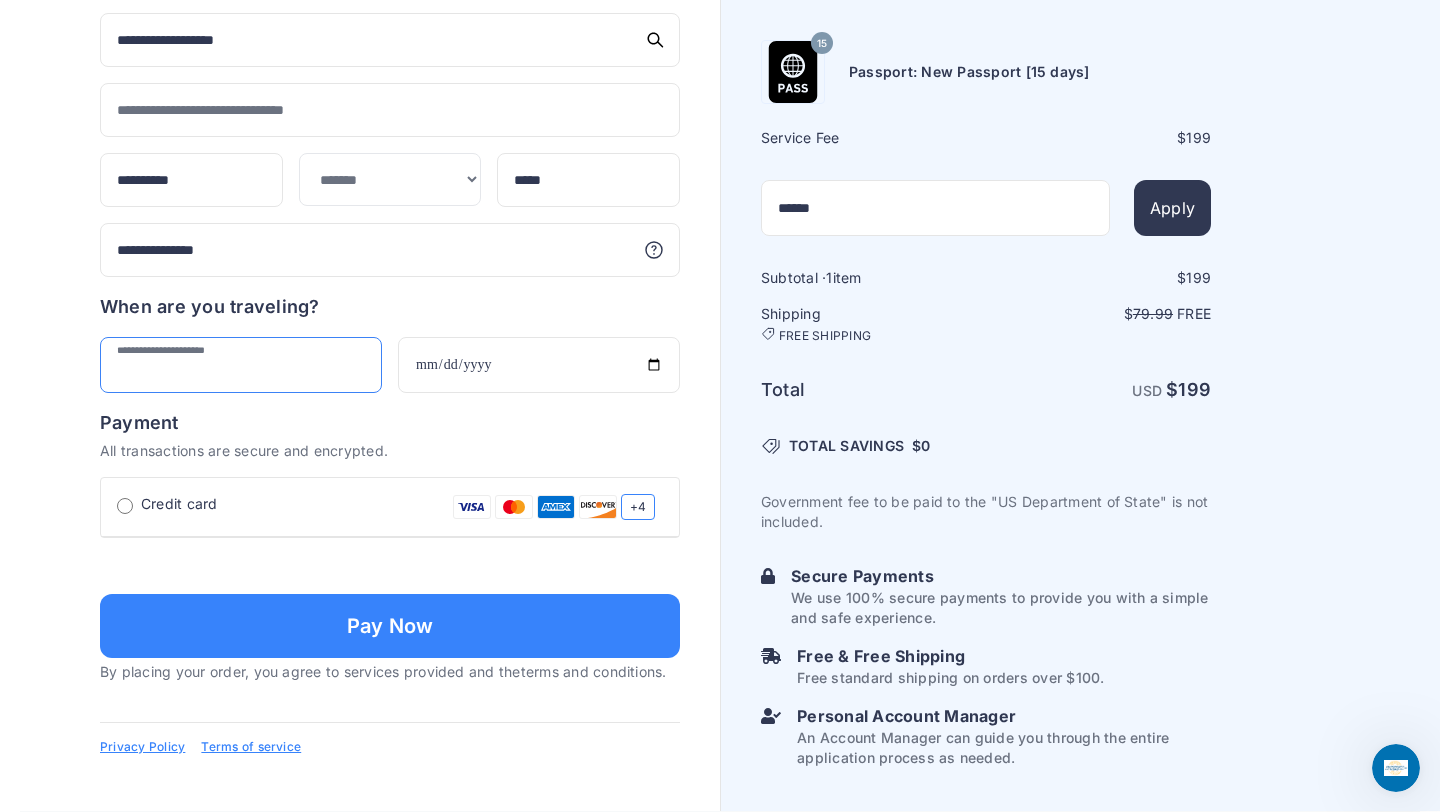 click at bounding box center [241, 365] 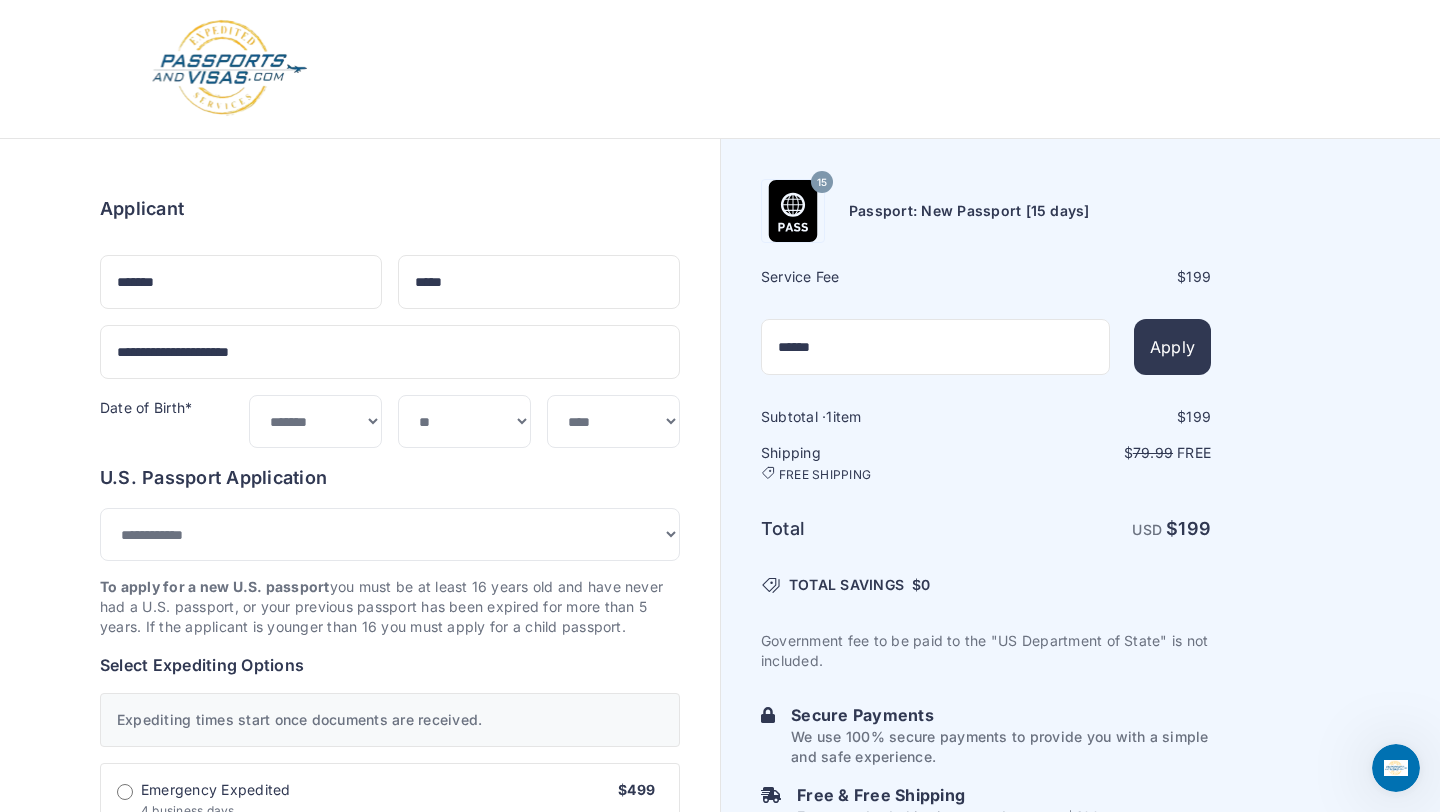 scroll, scrollTop: 0, scrollLeft: 0, axis: both 